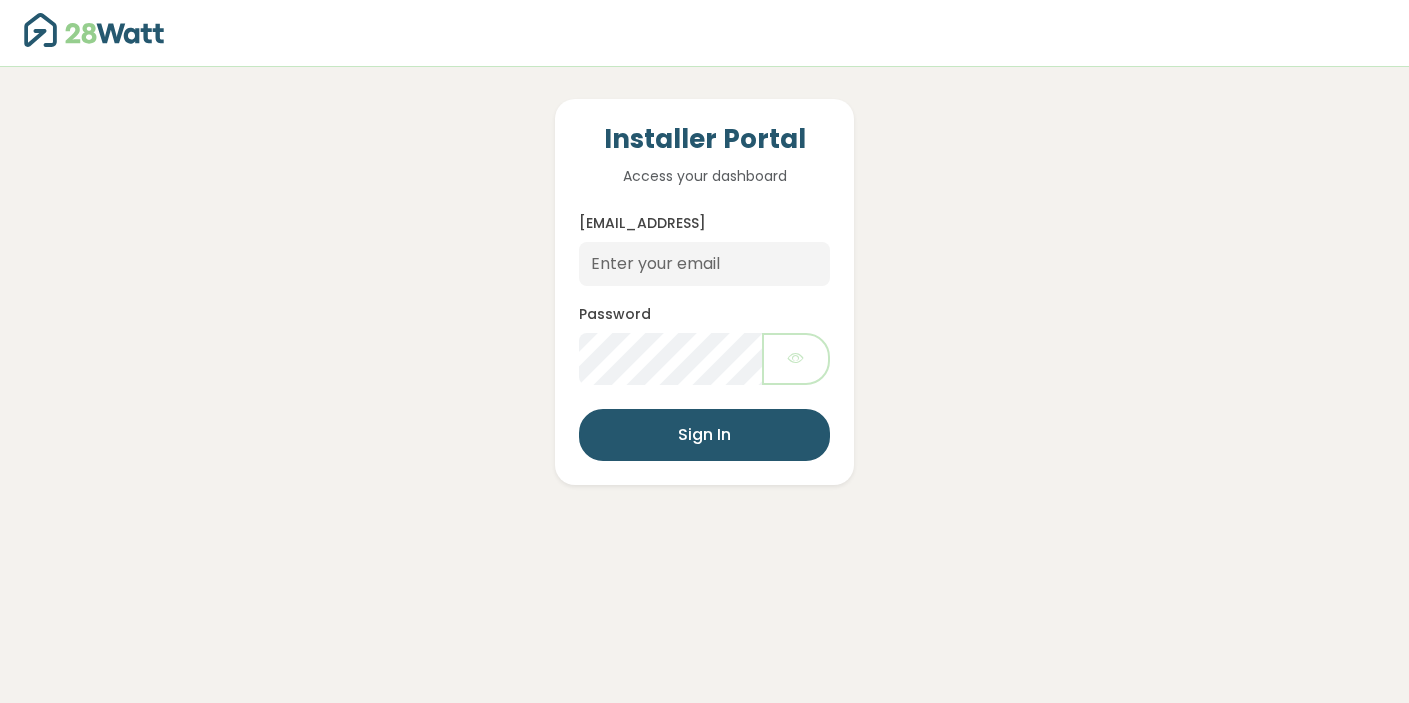 scroll, scrollTop: 0, scrollLeft: 0, axis: both 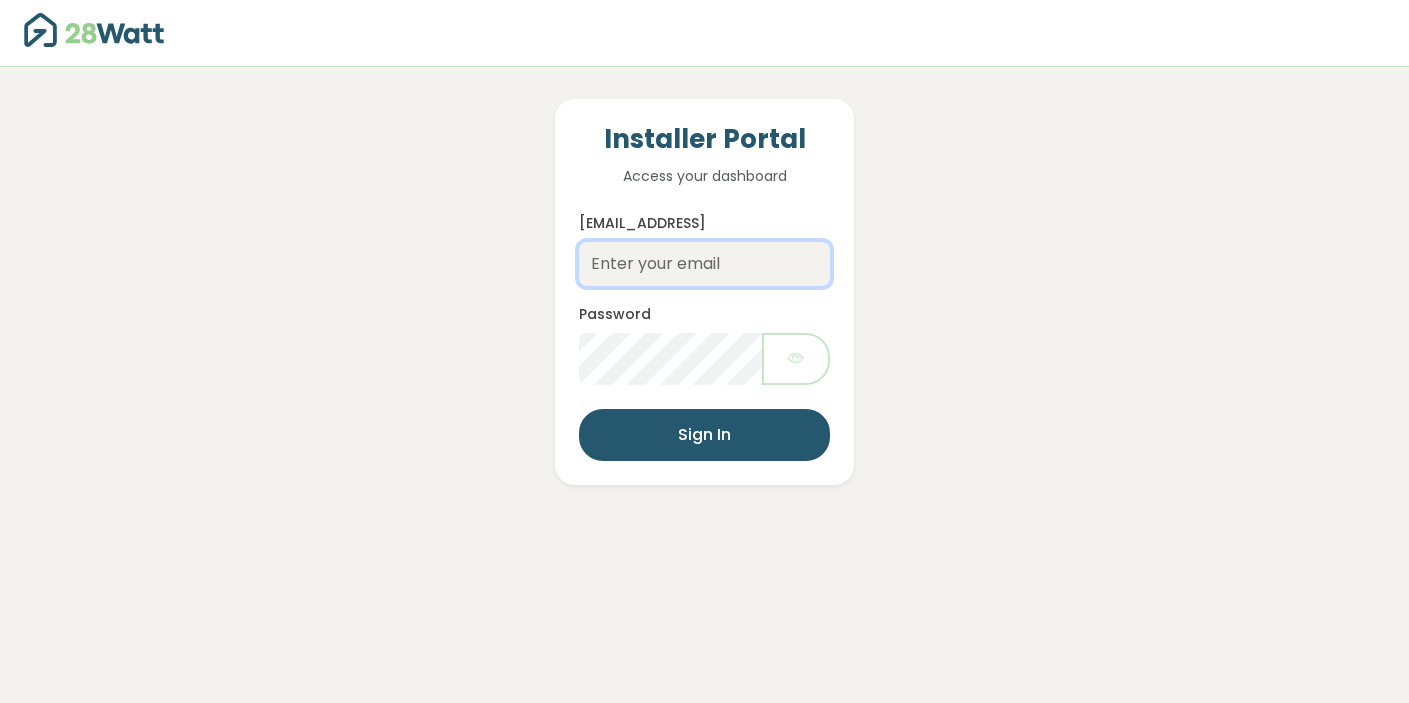 click on "Email Address" at bounding box center (704, 264) 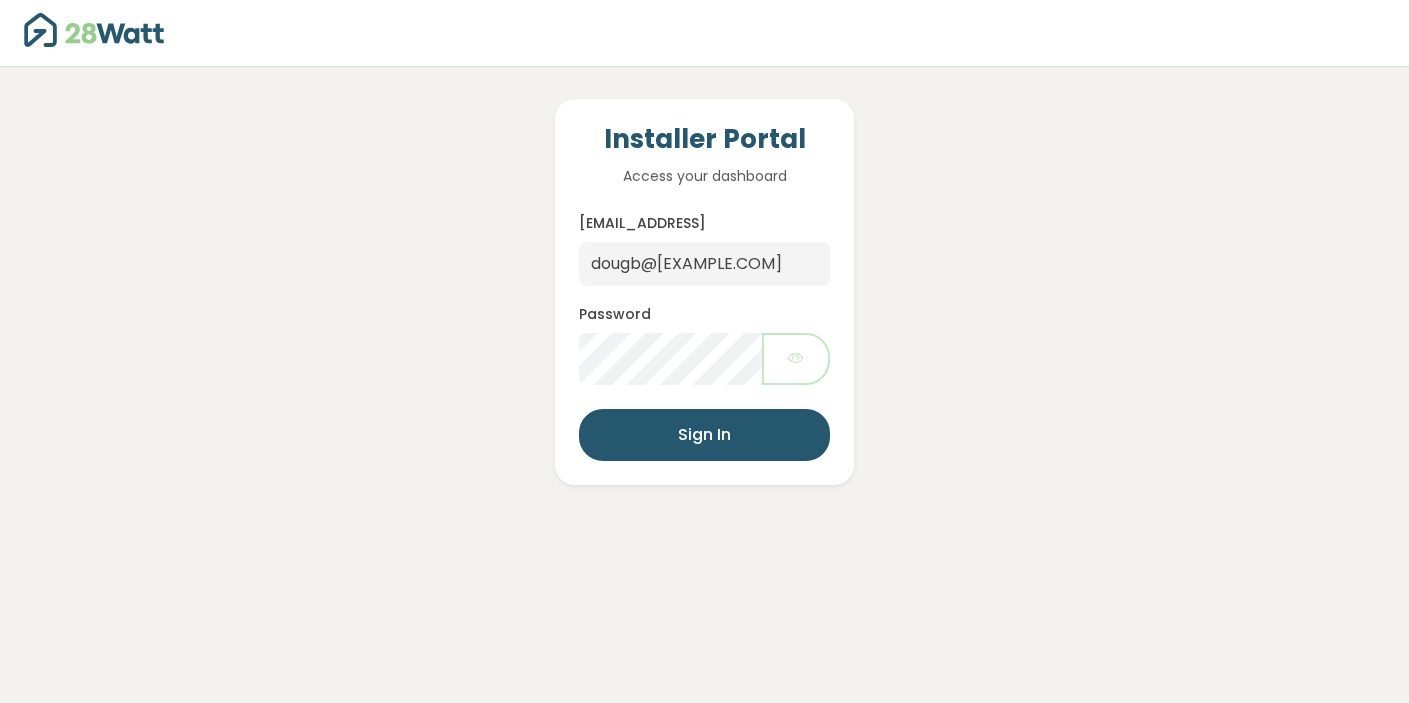 click at bounding box center (704, 359) 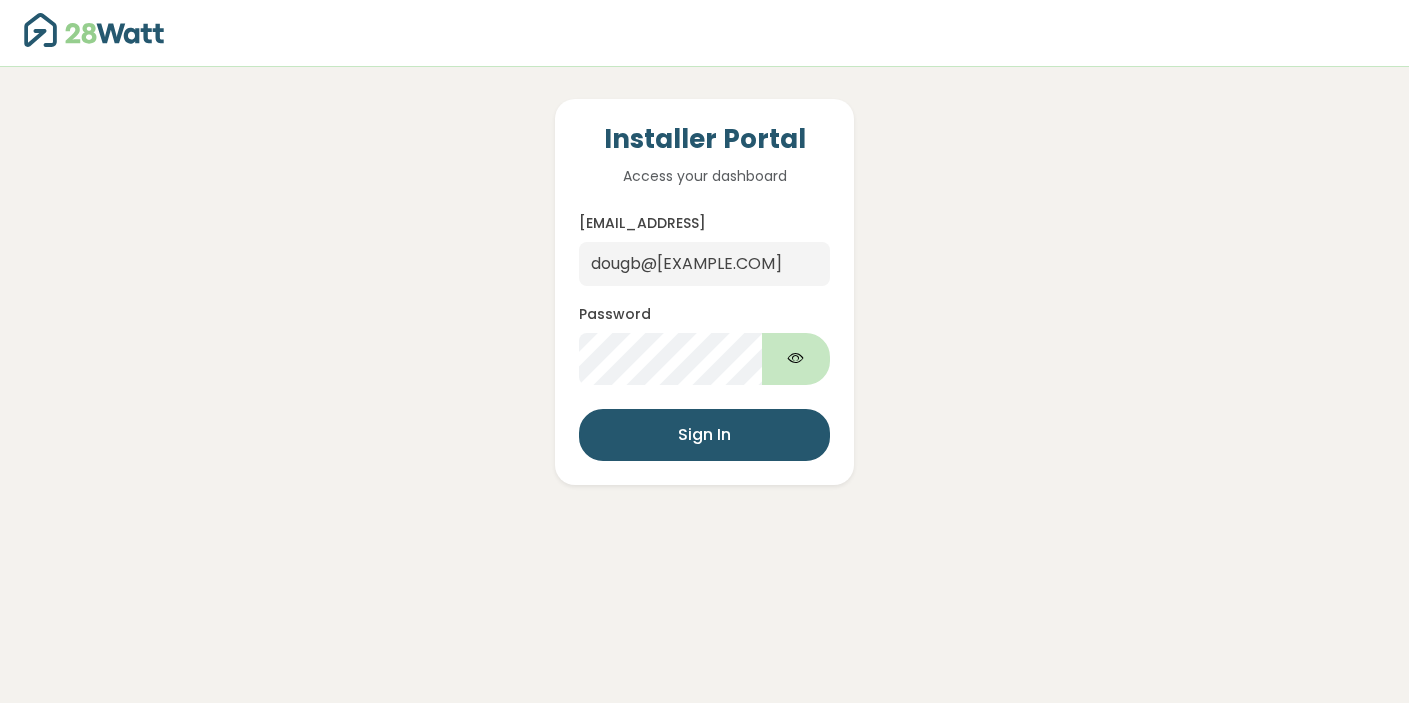 click at bounding box center (796, 358) 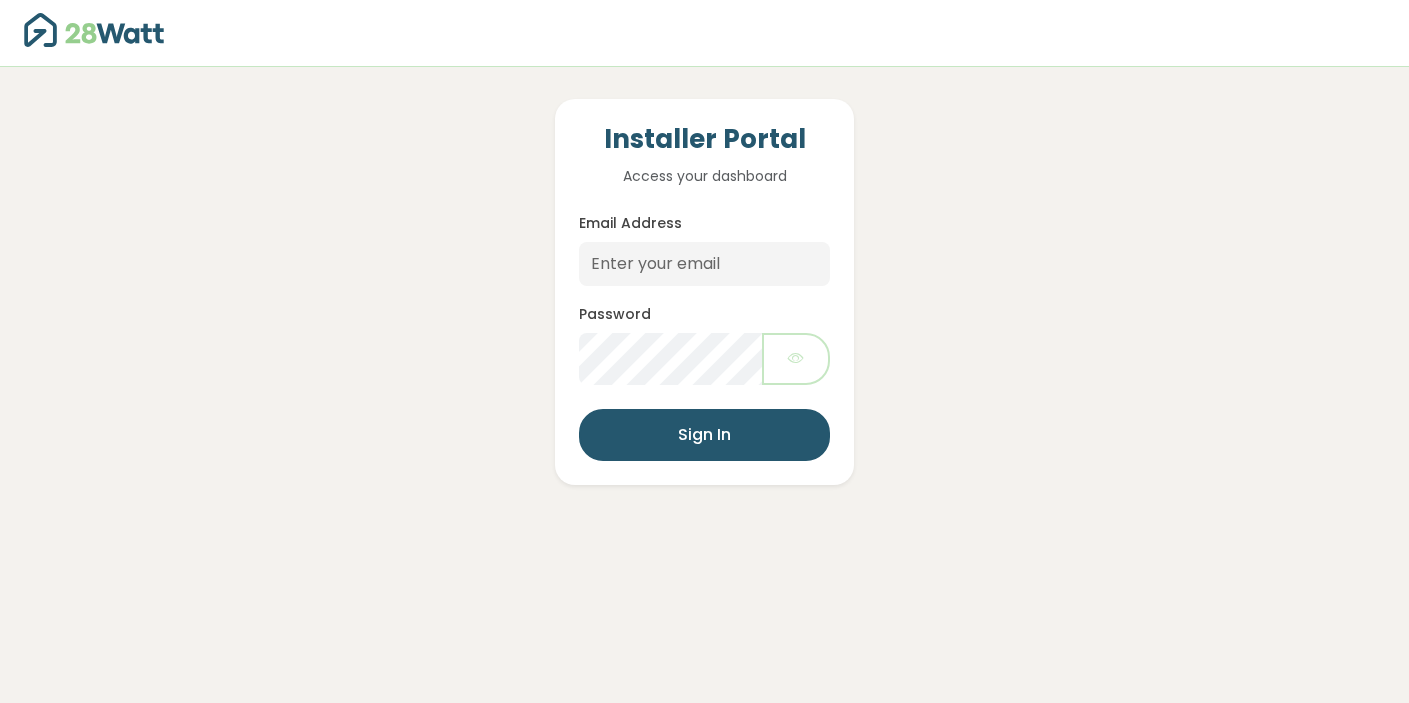 scroll, scrollTop: 0, scrollLeft: 0, axis: both 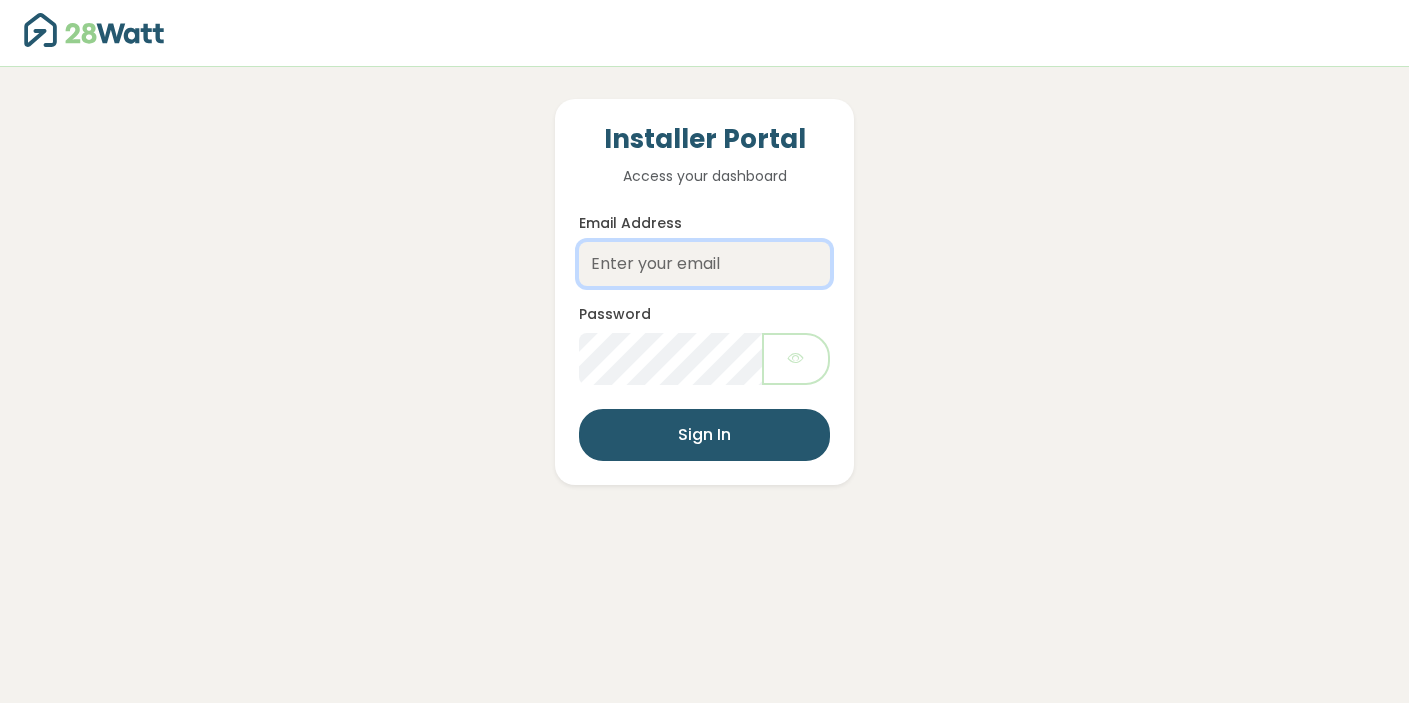 click on "Email Address" at bounding box center (704, 264) 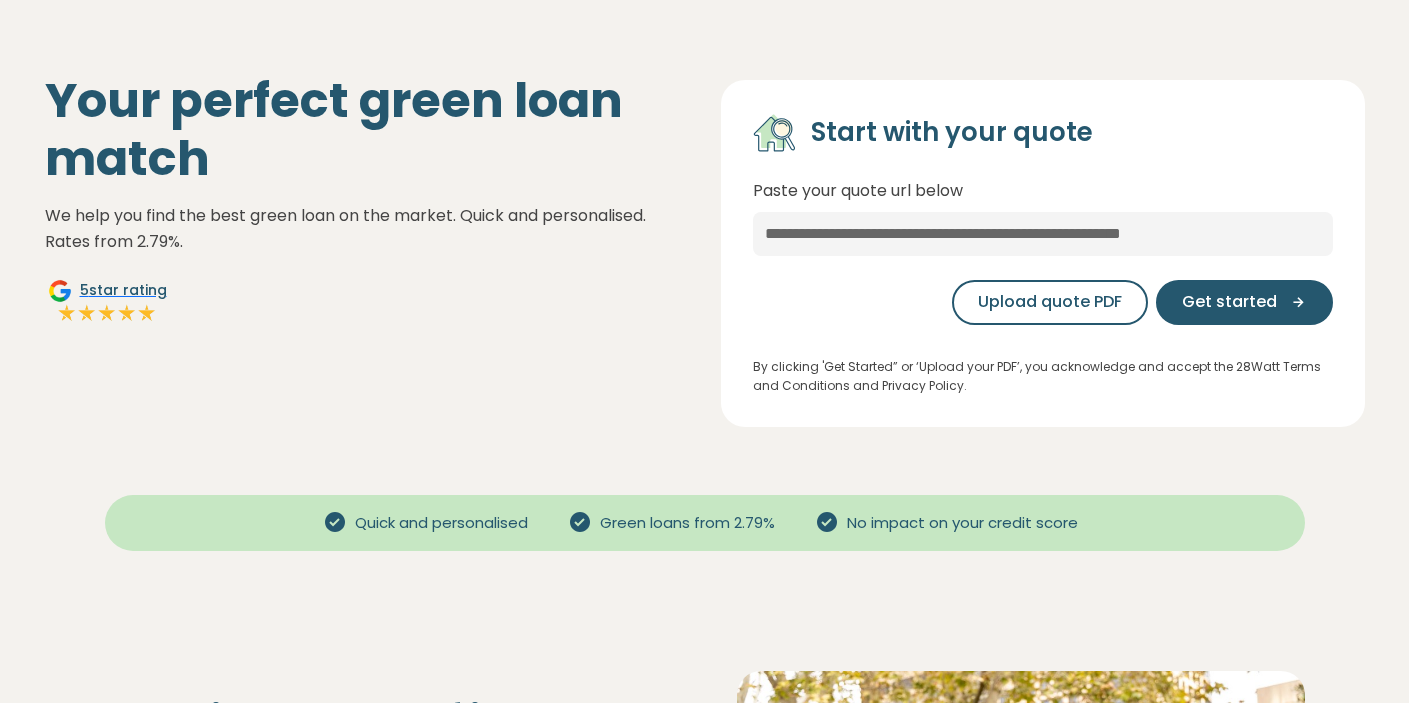 scroll, scrollTop: 100, scrollLeft: 0, axis: vertical 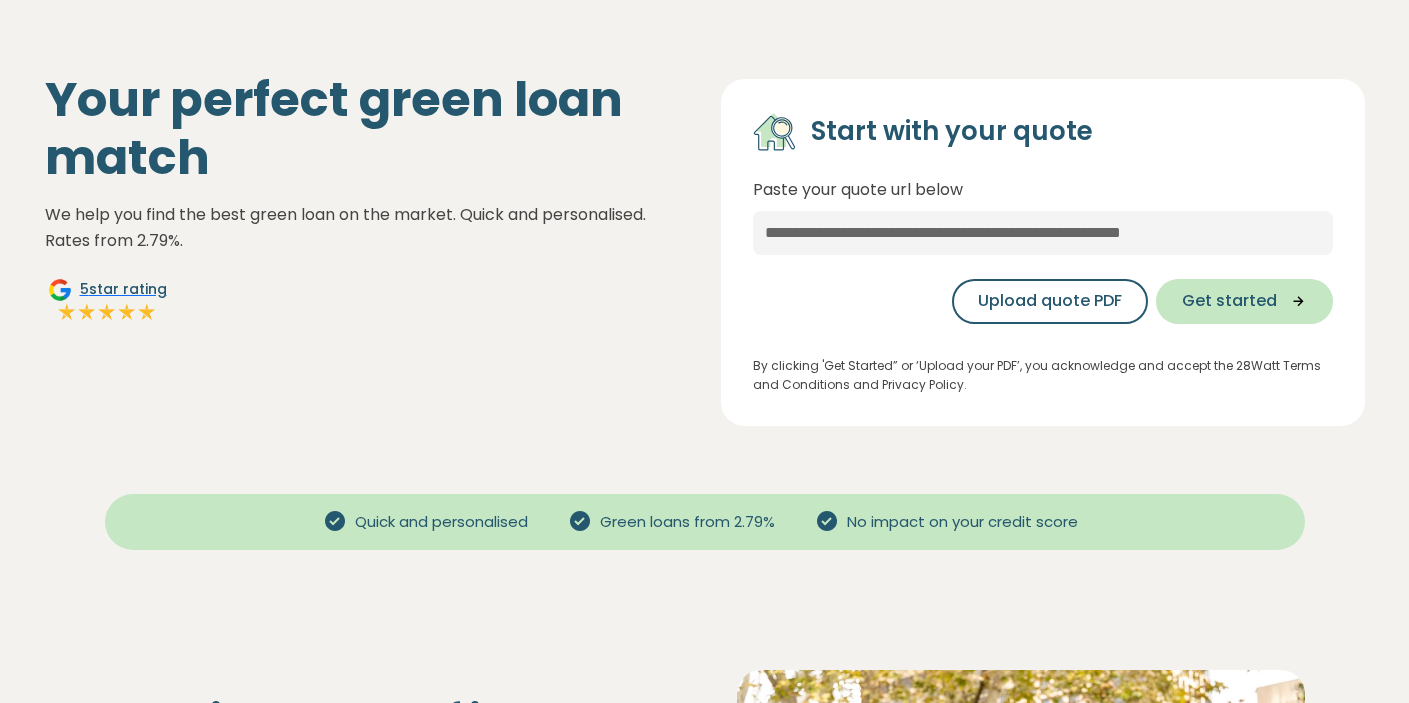 click on "Get started" at bounding box center [1229, 301] 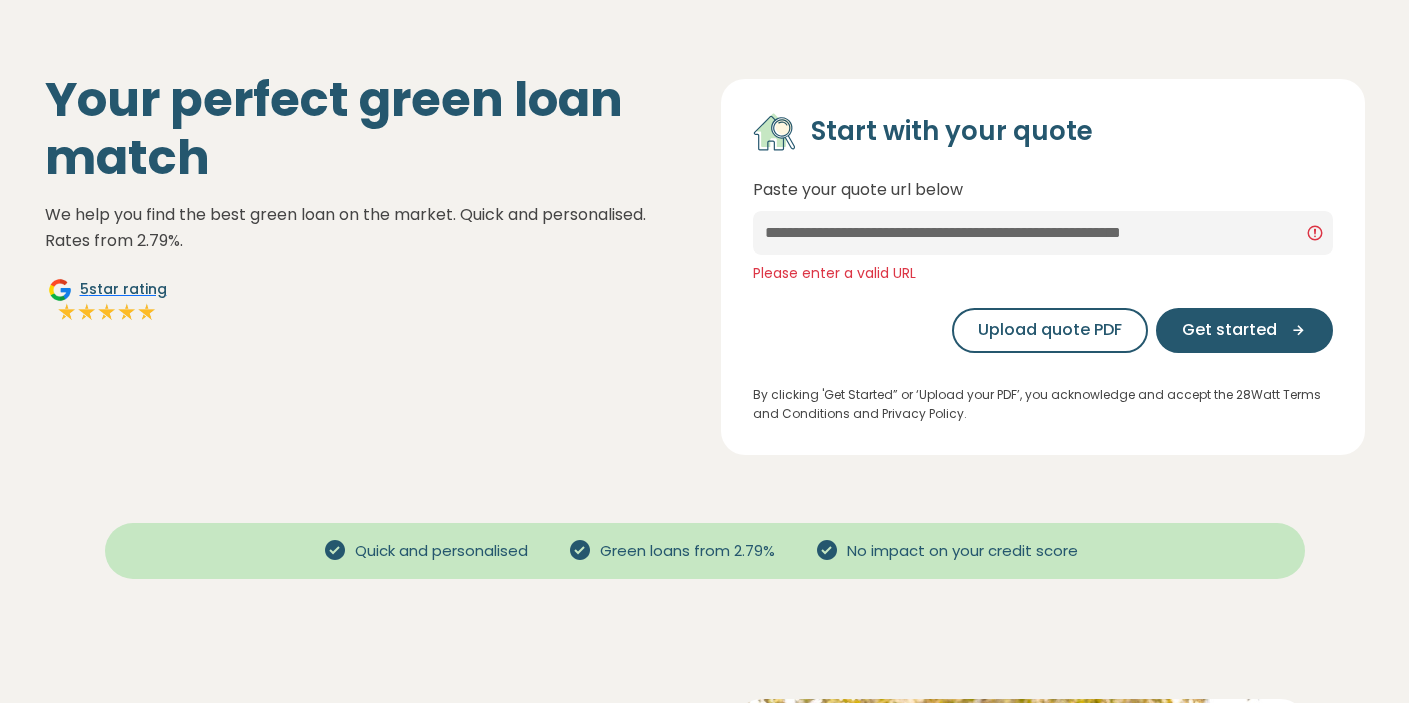 click on "Upload quote PDF Get started" at bounding box center (1043, 330) 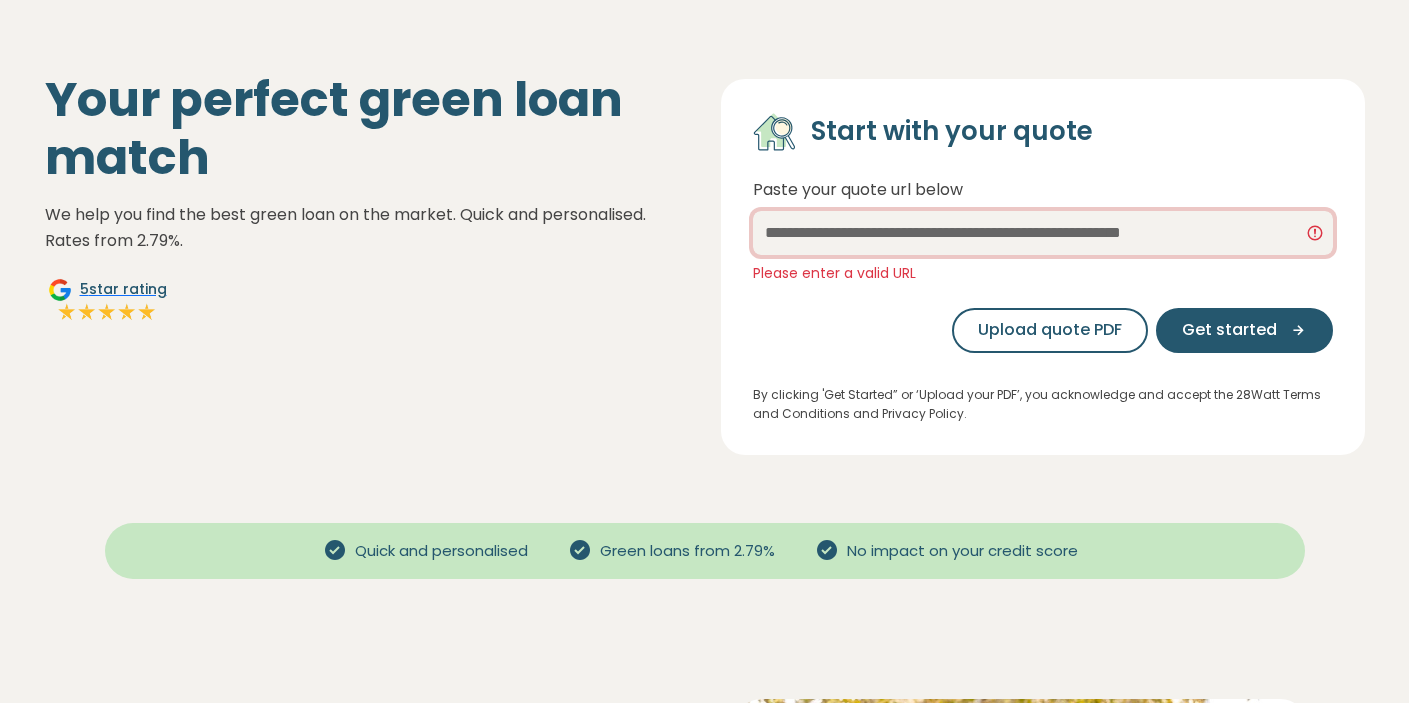 click at bounding box center (1043, 233) 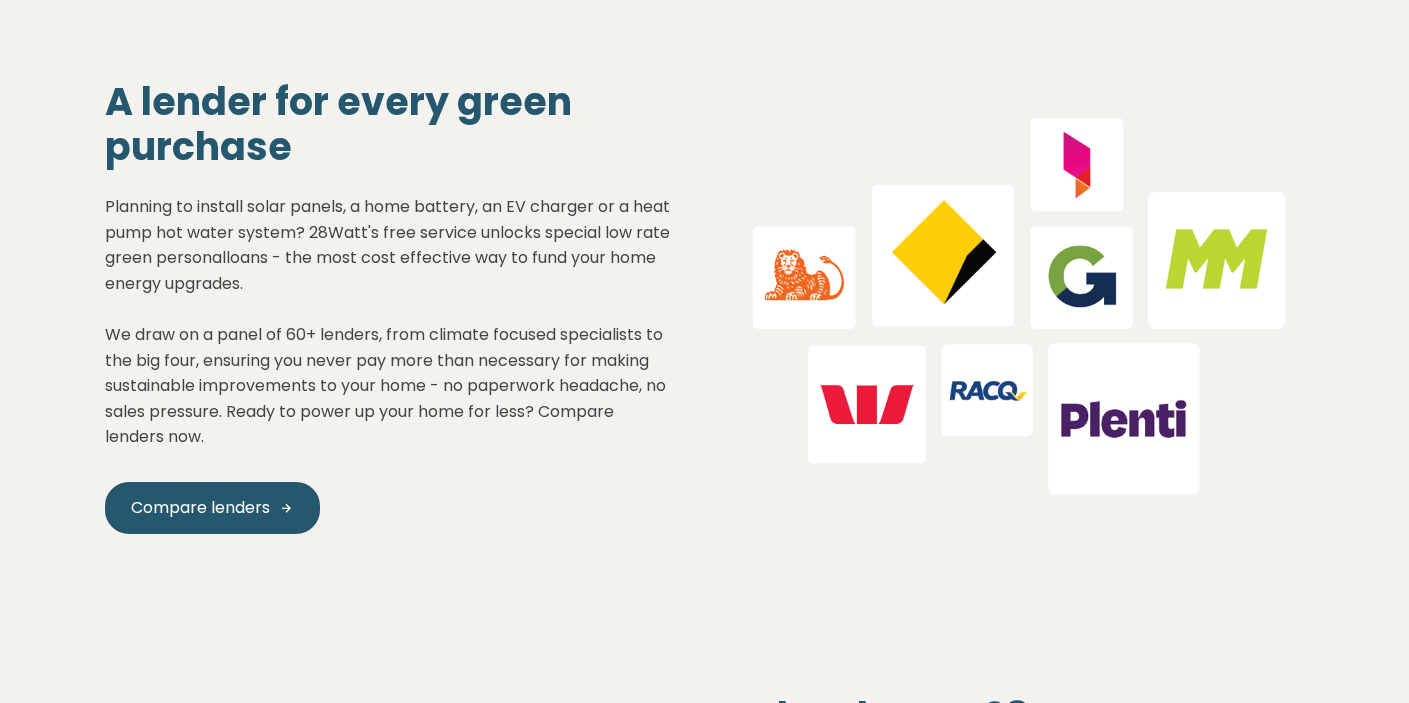 scroll, scrollTop: 2050, scrollLeft: 0, axis: vertical 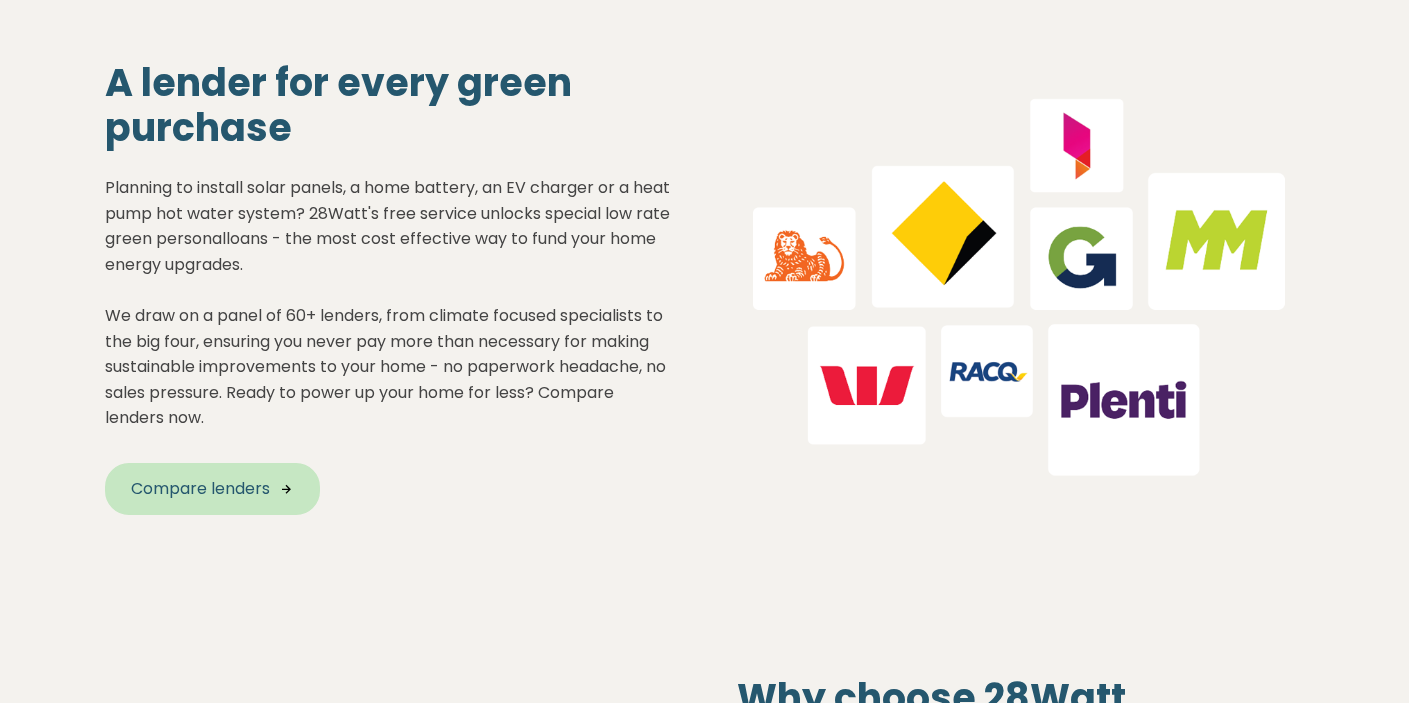 click on "Compare lenders" at bounding box center [200, 489] 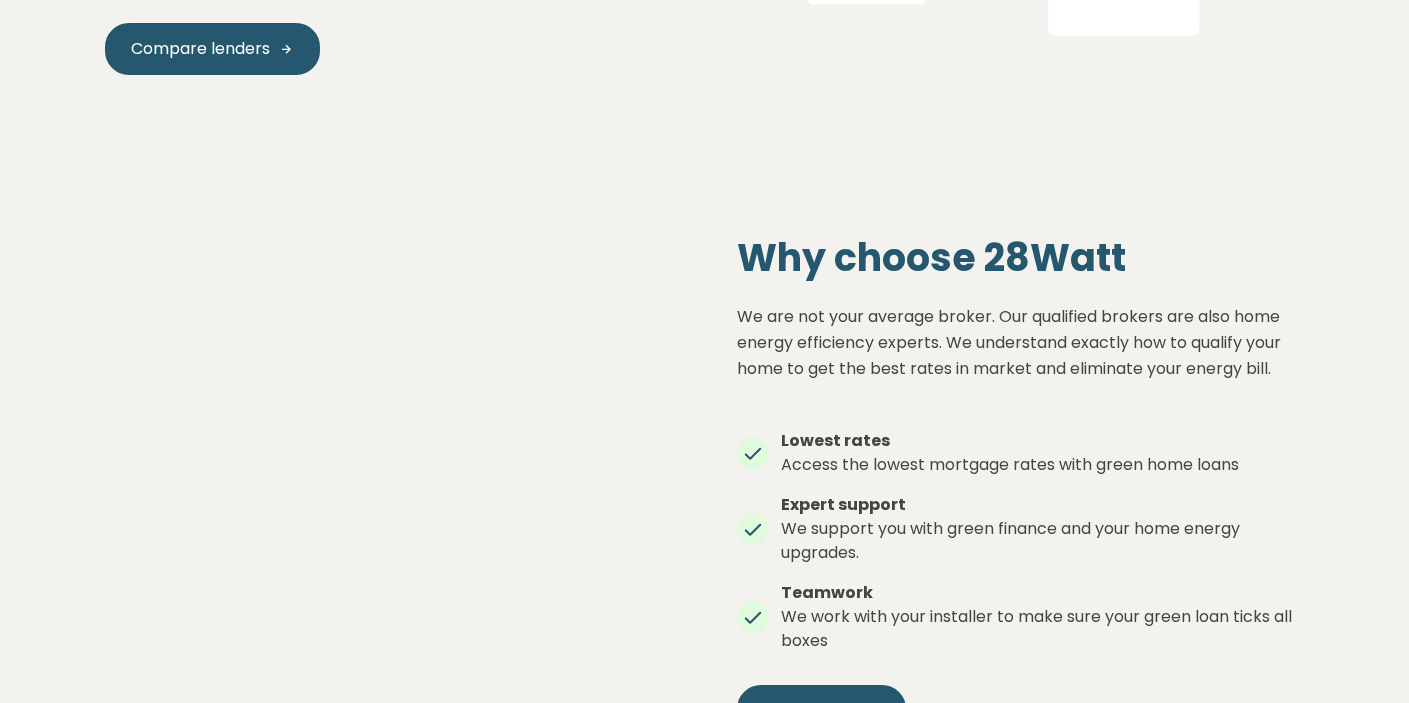 scroll, scrollTop: 2411, scrollLeft: 0, axis: vertical 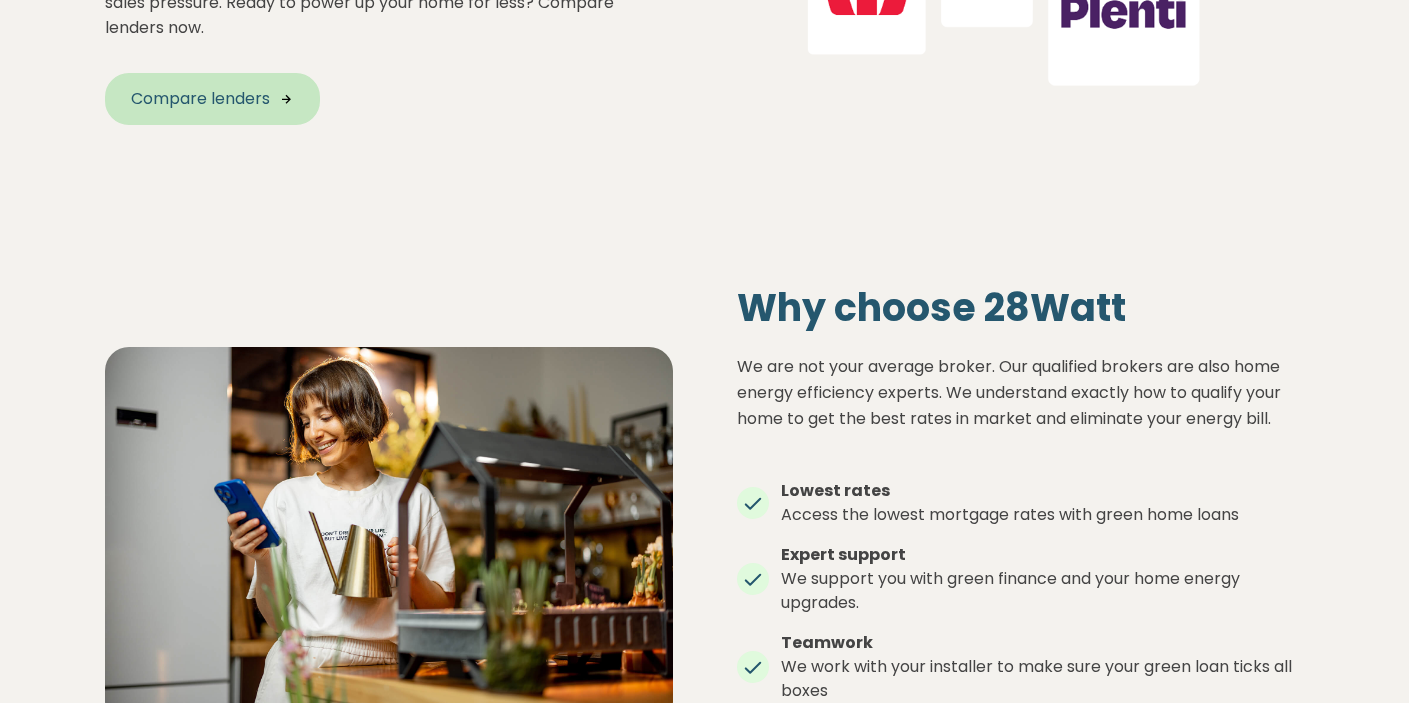 click on "Compare lenders" at bounding box center [212, 99] 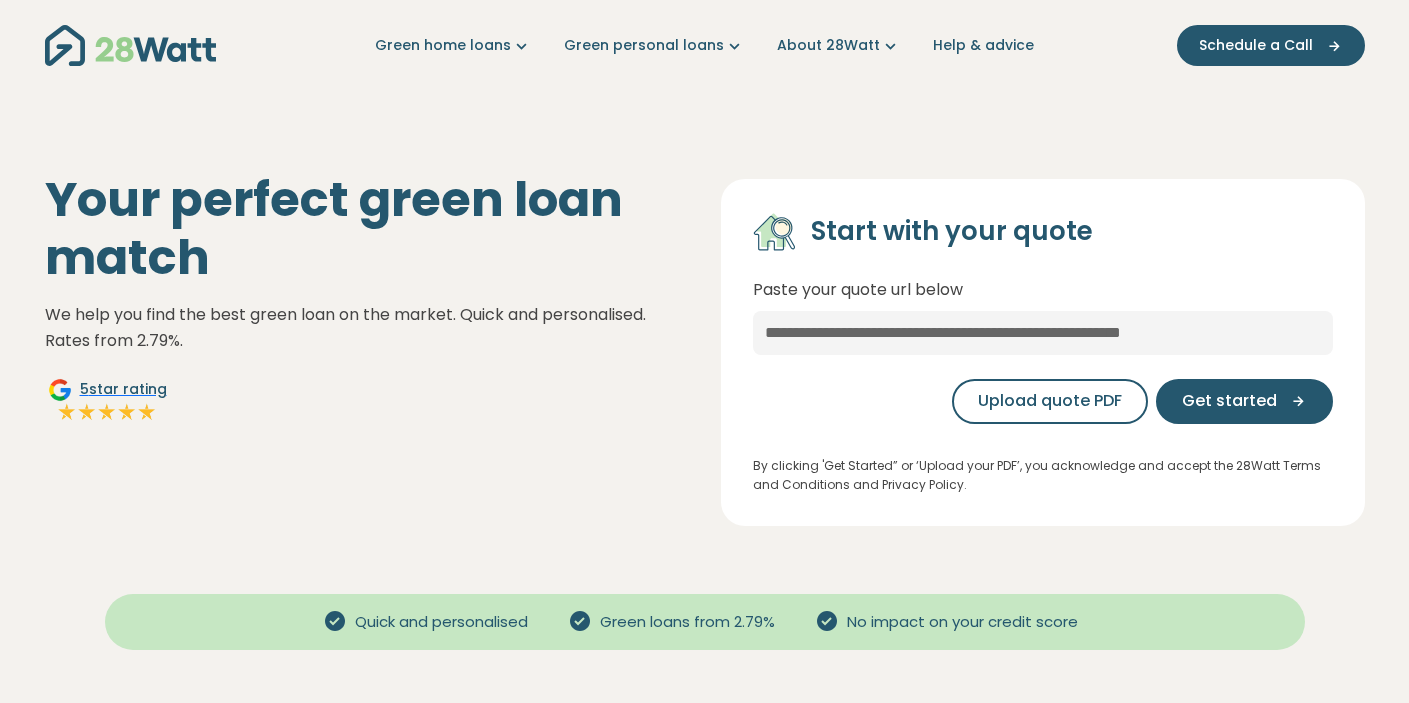 scroll, scrollTop: 0, scrollLeft: 0, axis: both 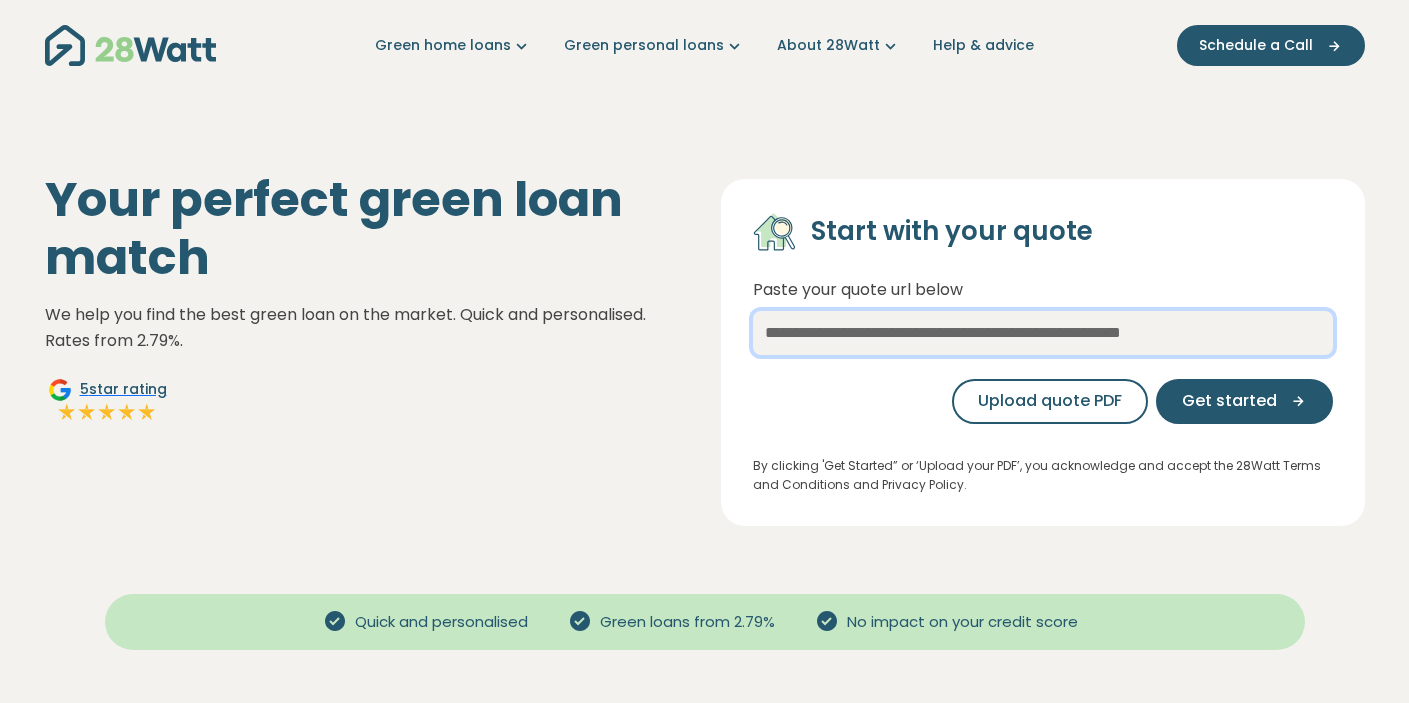 click at bounding box center (1043, 333) 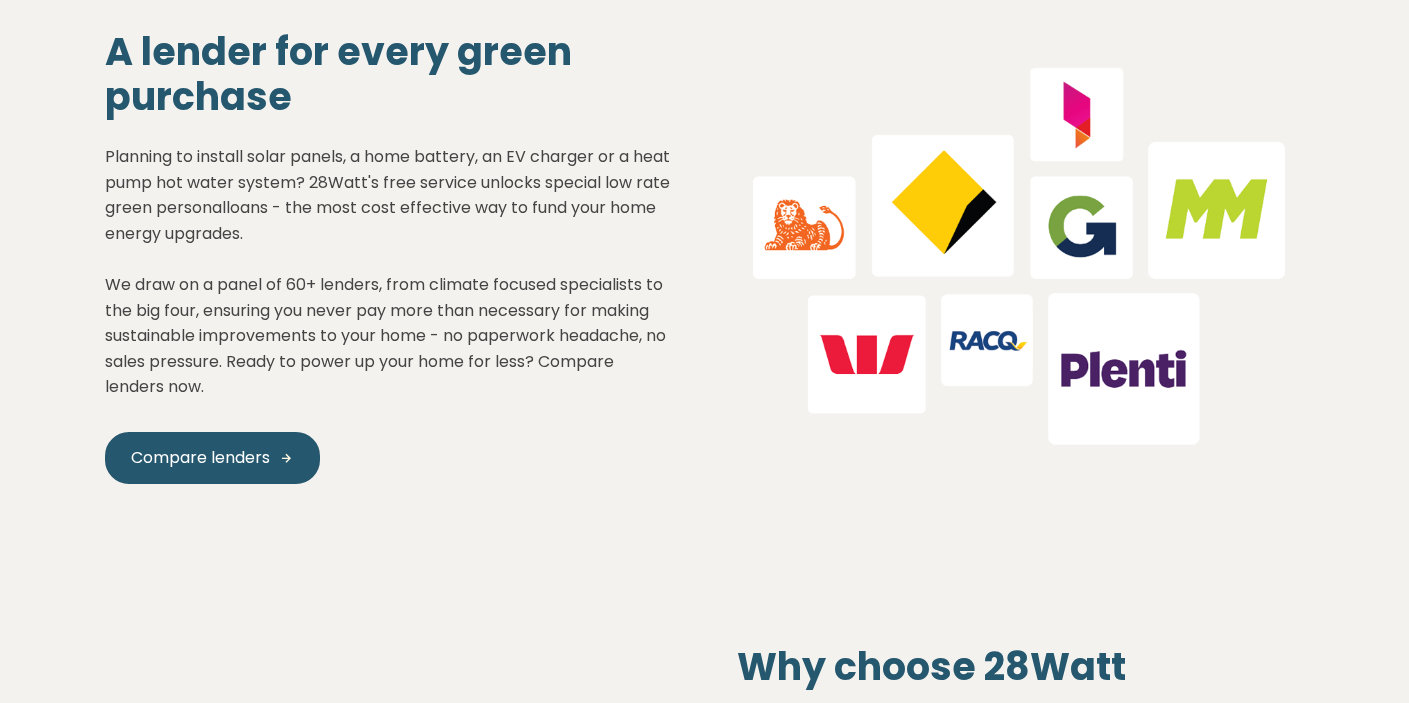 scroll, scrollTop: 2054, scrollLeft: 0, axis: vertical 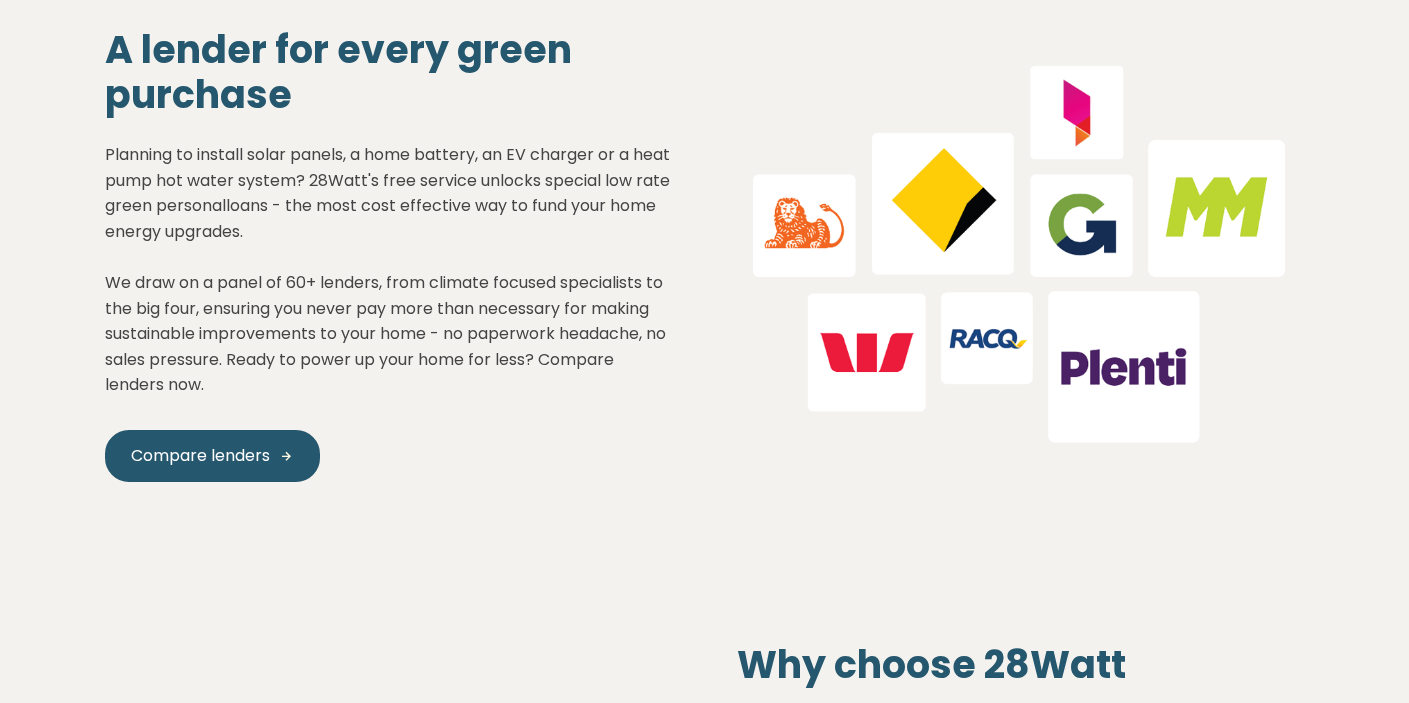 click at bounding box center (1021, 254) 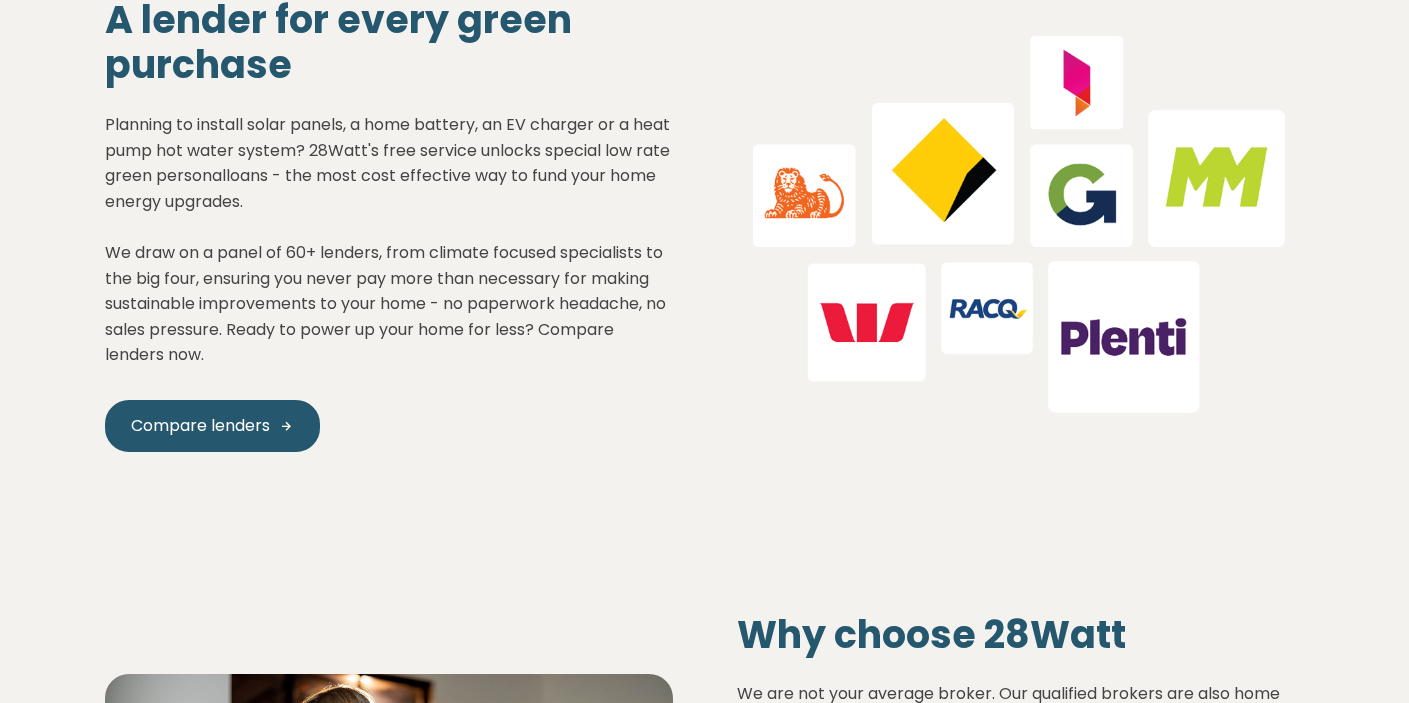 scroll, scrollTop: 2077, scrollLeft: 0, axis: vertical 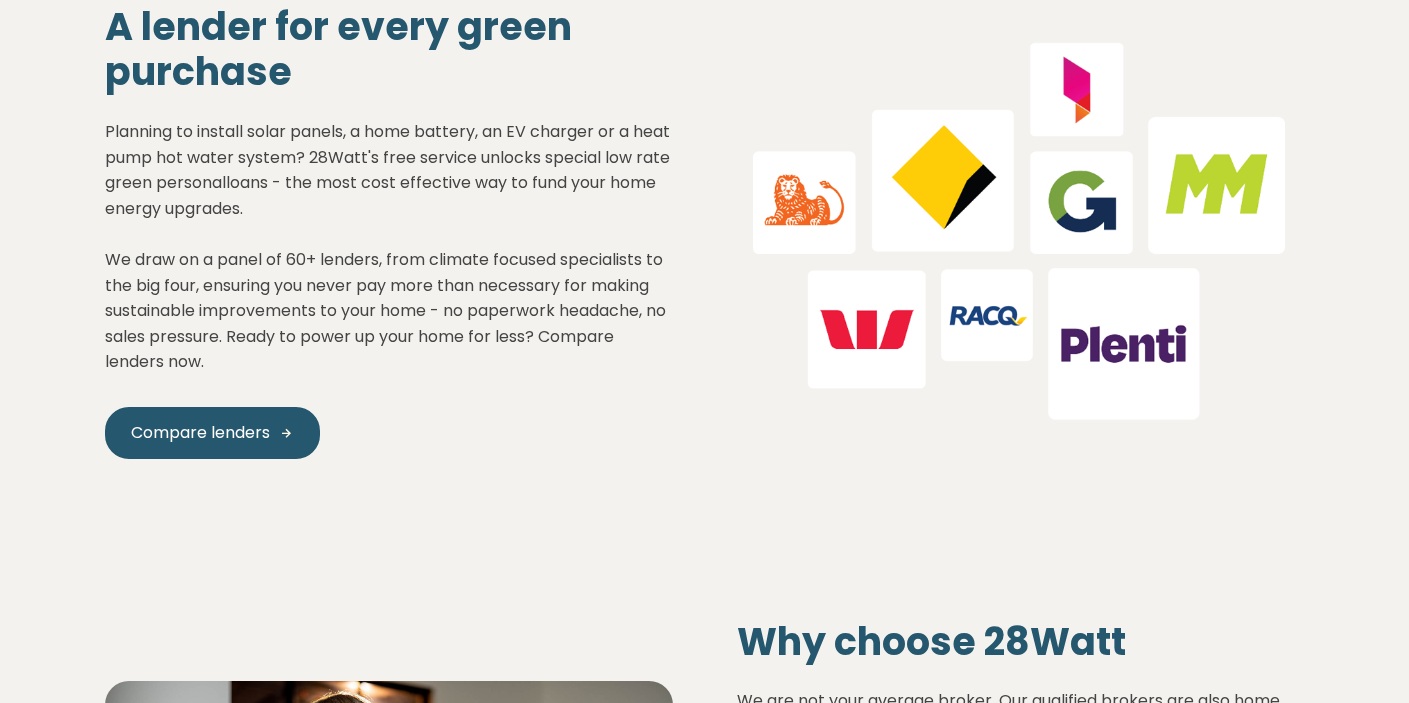 click at bounding box center (1021, 231) 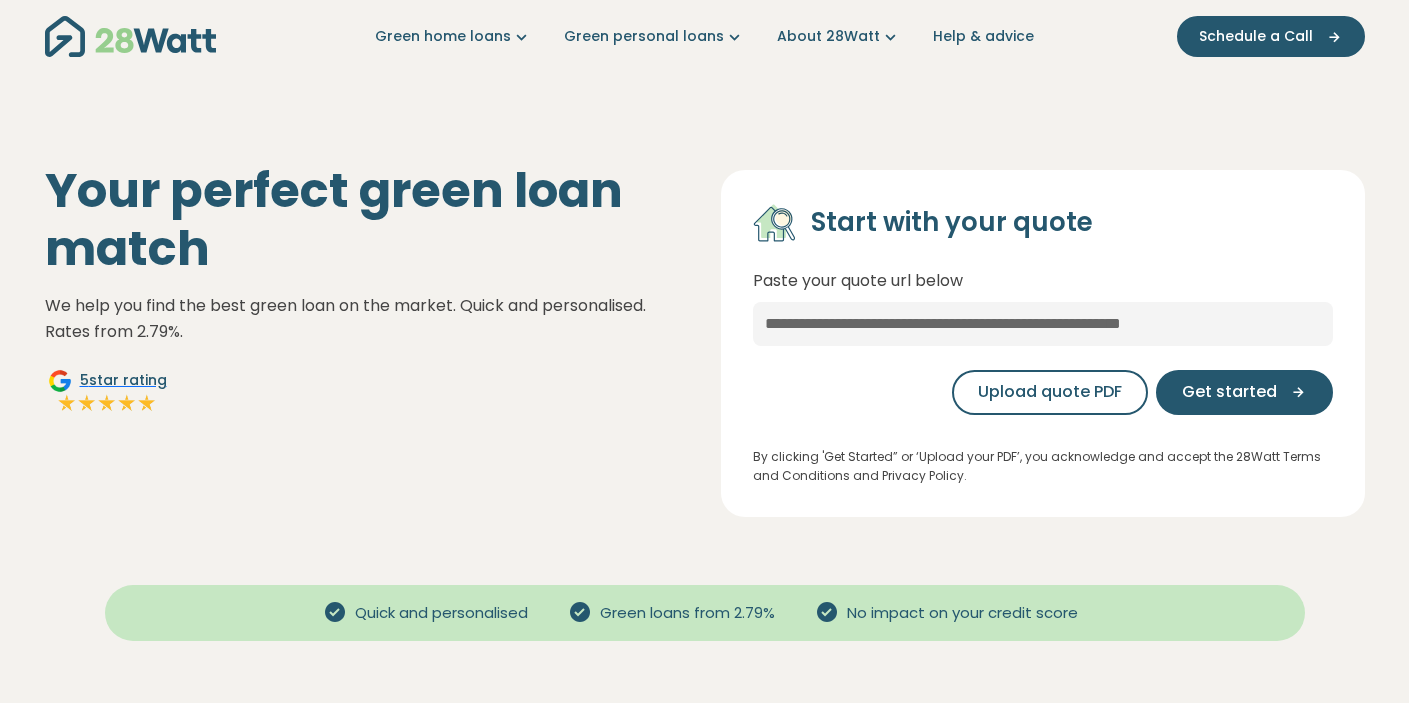 scroll, scrollTop: 15, scrollLeft: 0, axis: vertical 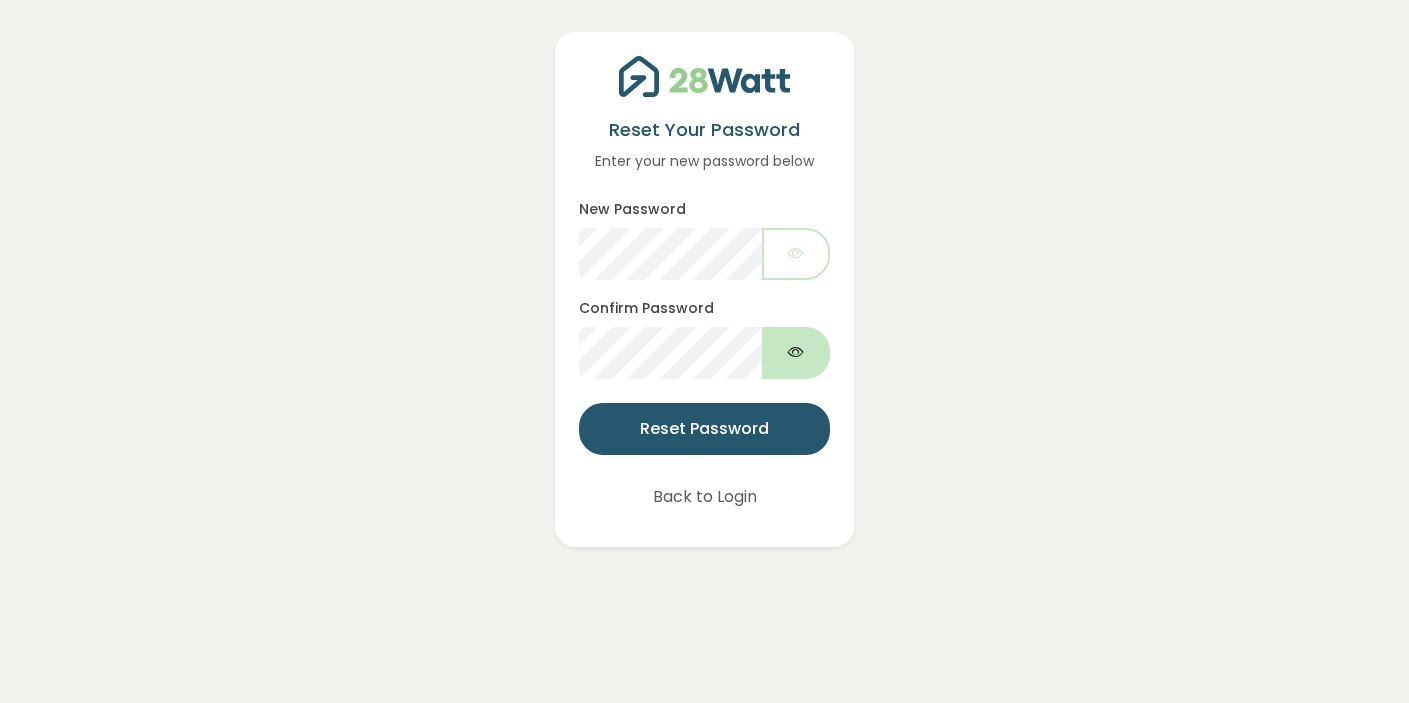 drag, startPoint x: 747, startPoint y: 451, endPoint x: 799, endPoint y: 371, distance: 95.41489 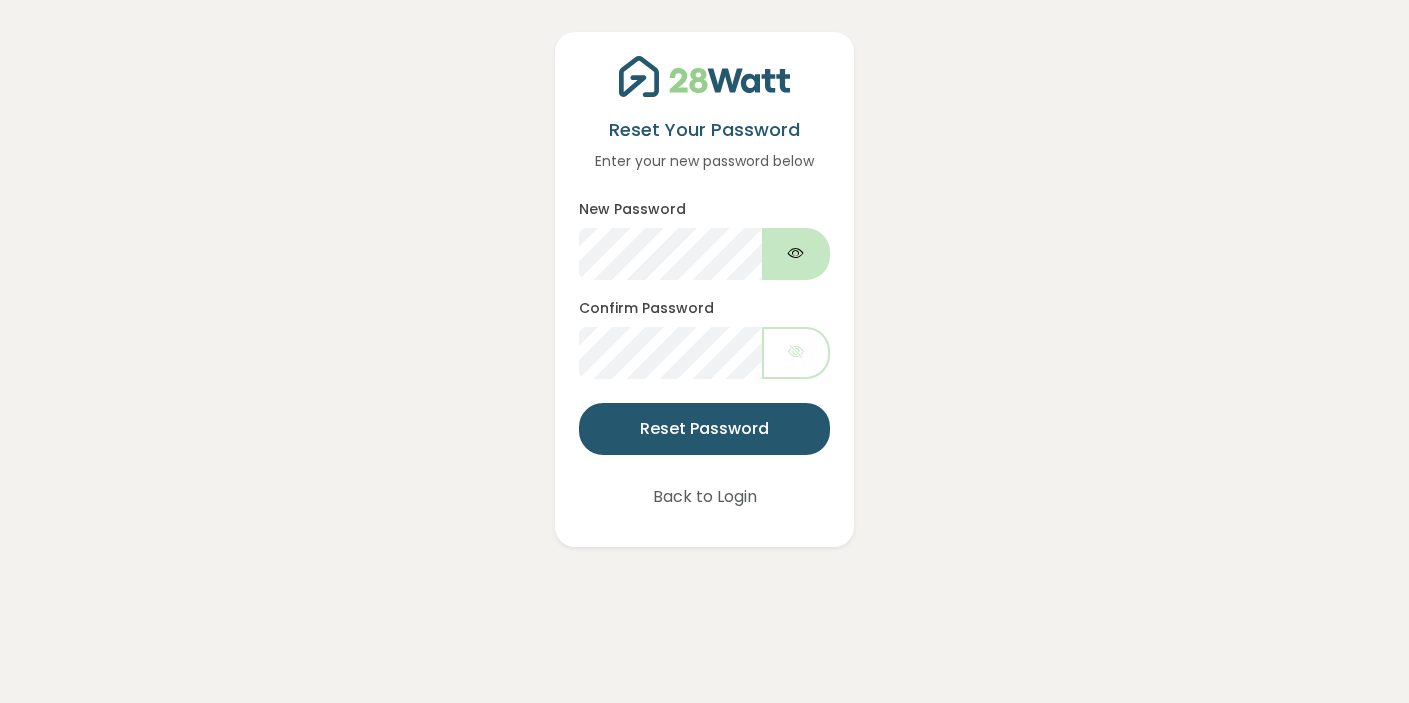 click at bounding box center [796, 253] 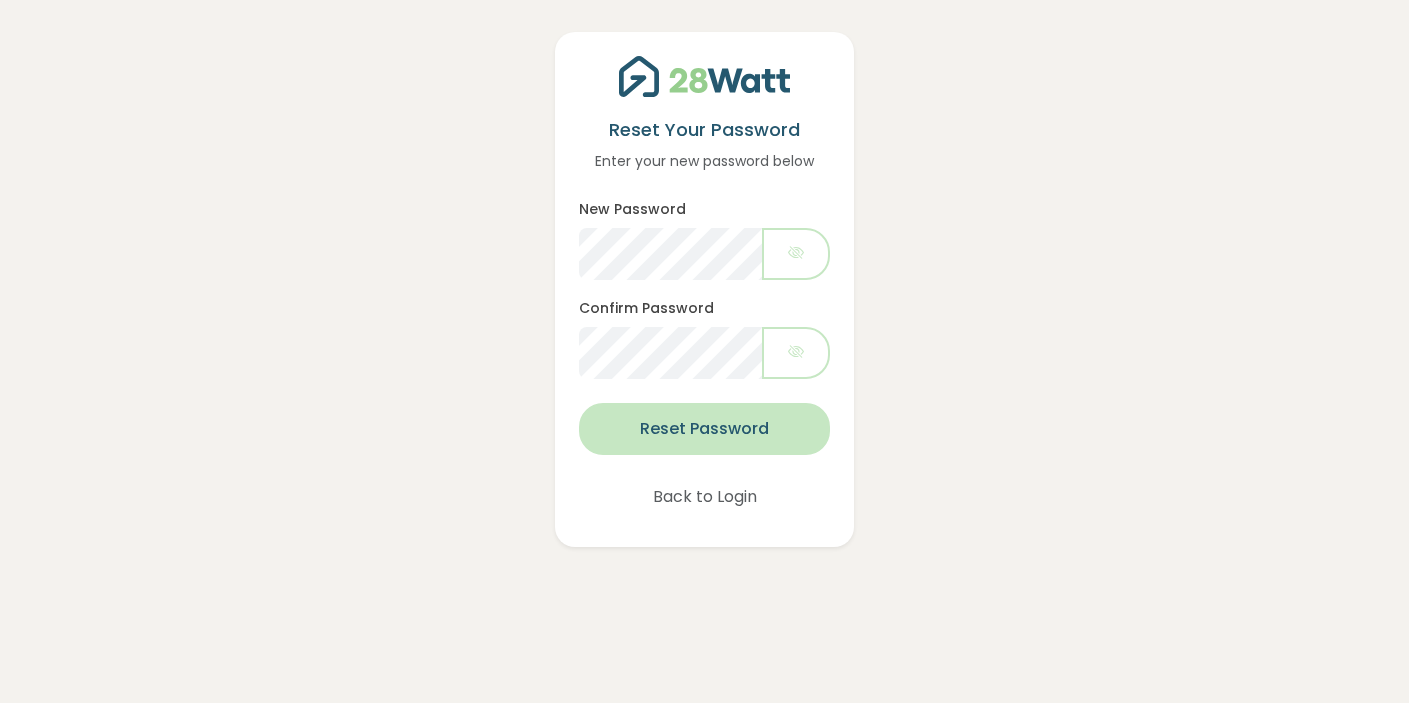 click on "Reset Password" at bounding box center (704, 429) 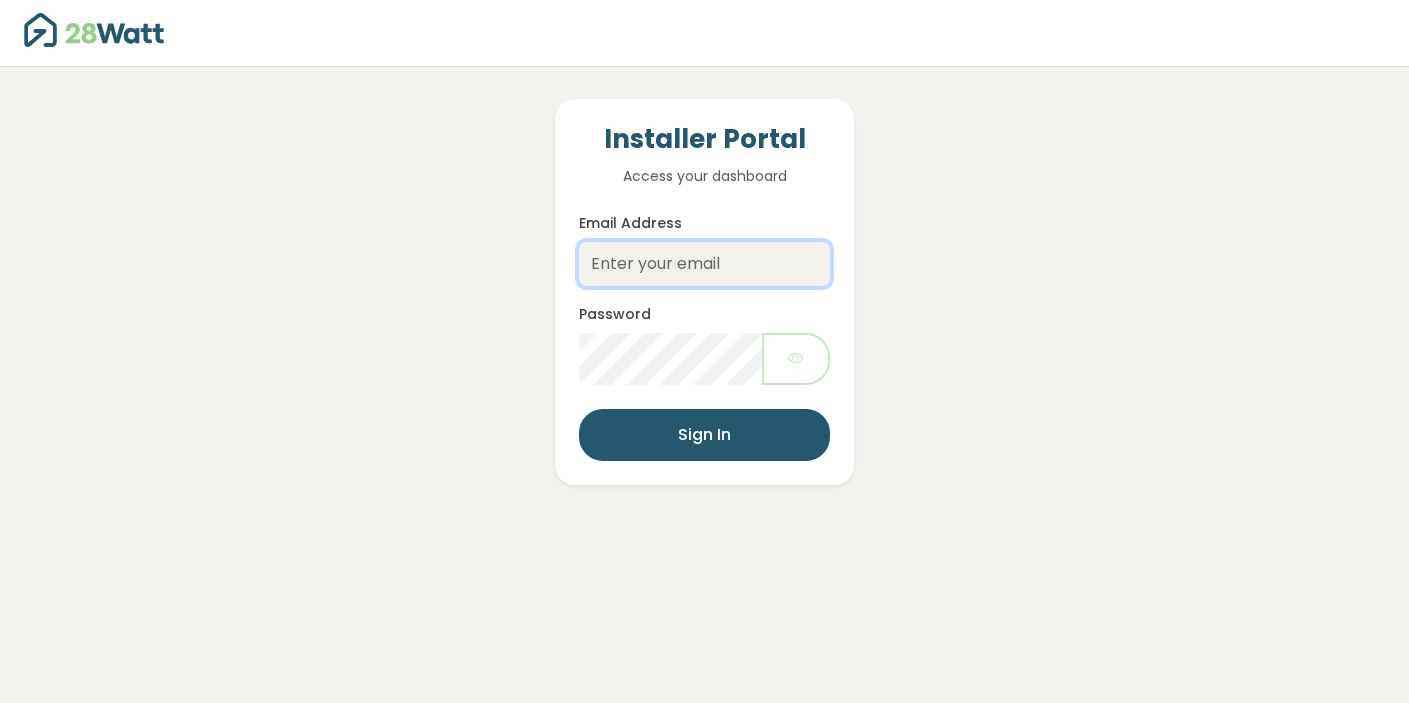 type on "dougb@thesolarbroker.net.au" 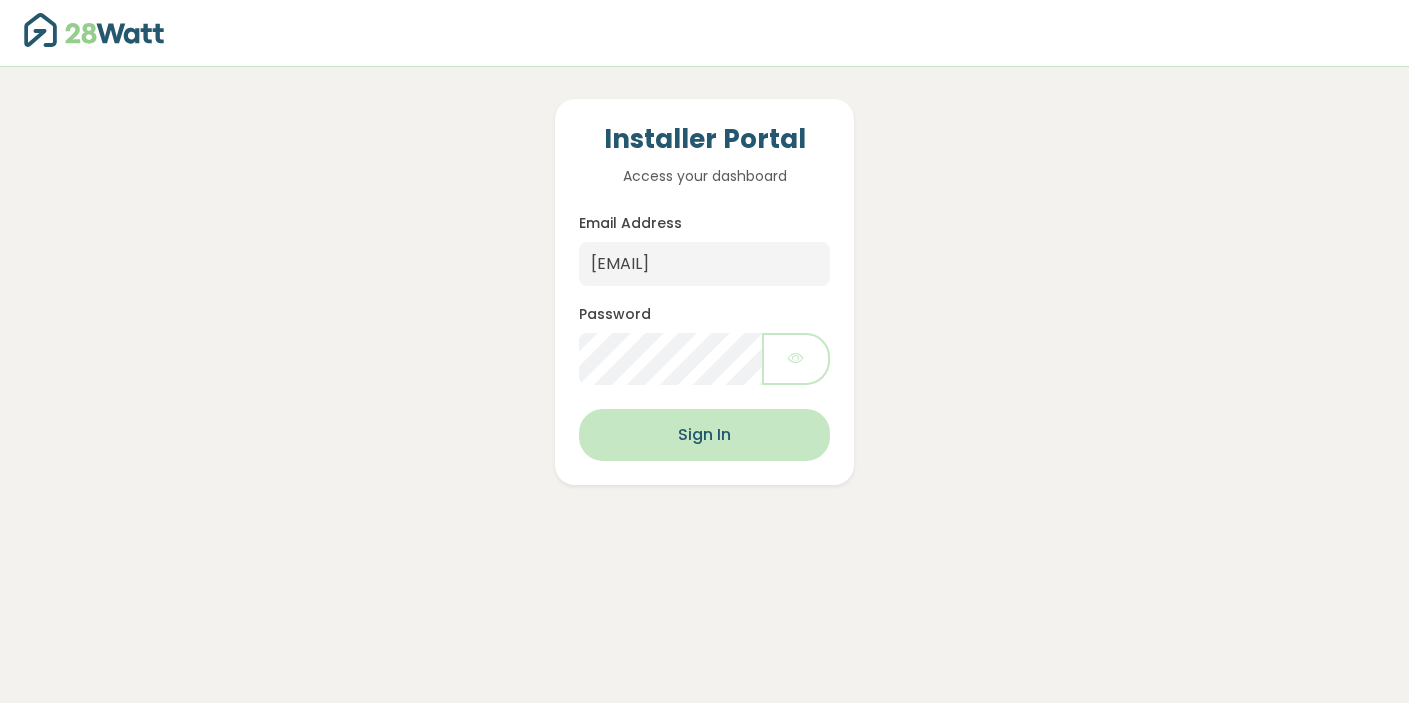 click on "Sign In" at bounding box center [704, 435] 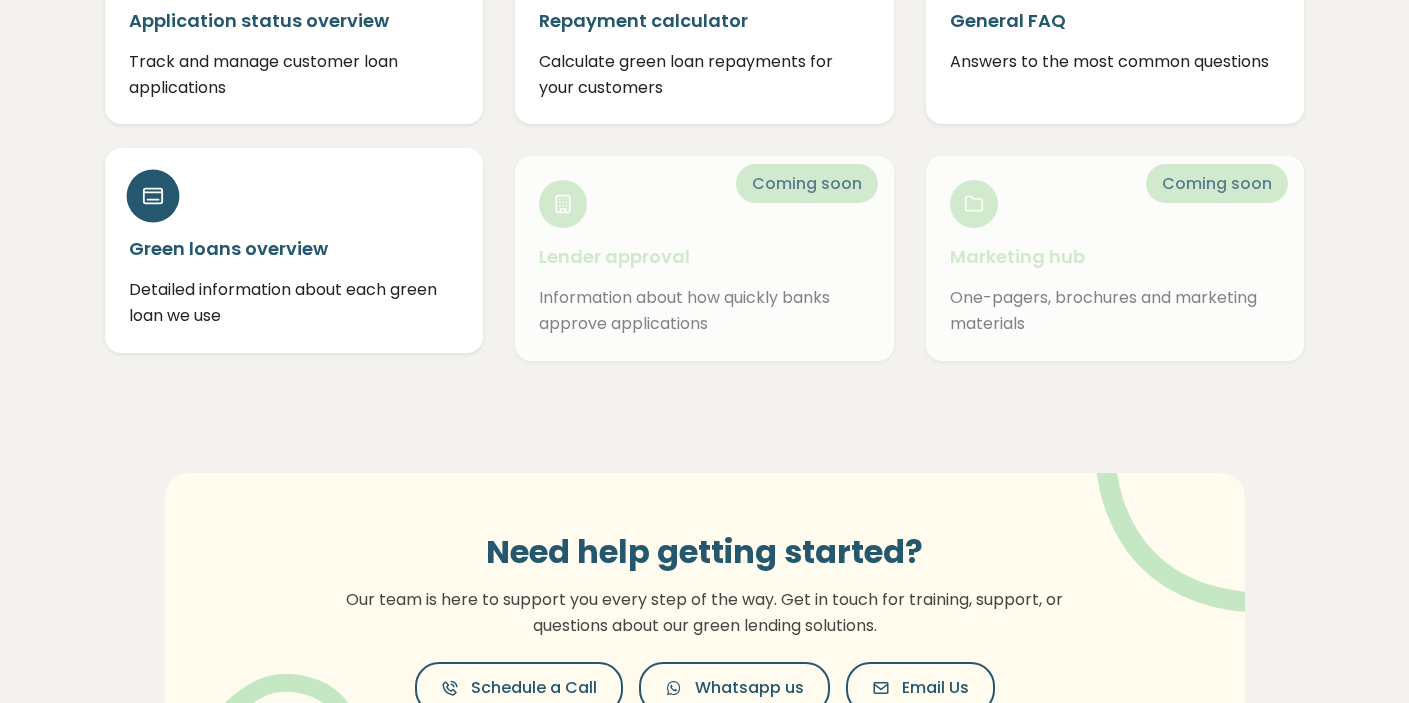 scroll, scrollTop: 325, scrollLeft: 0, axis: vertical 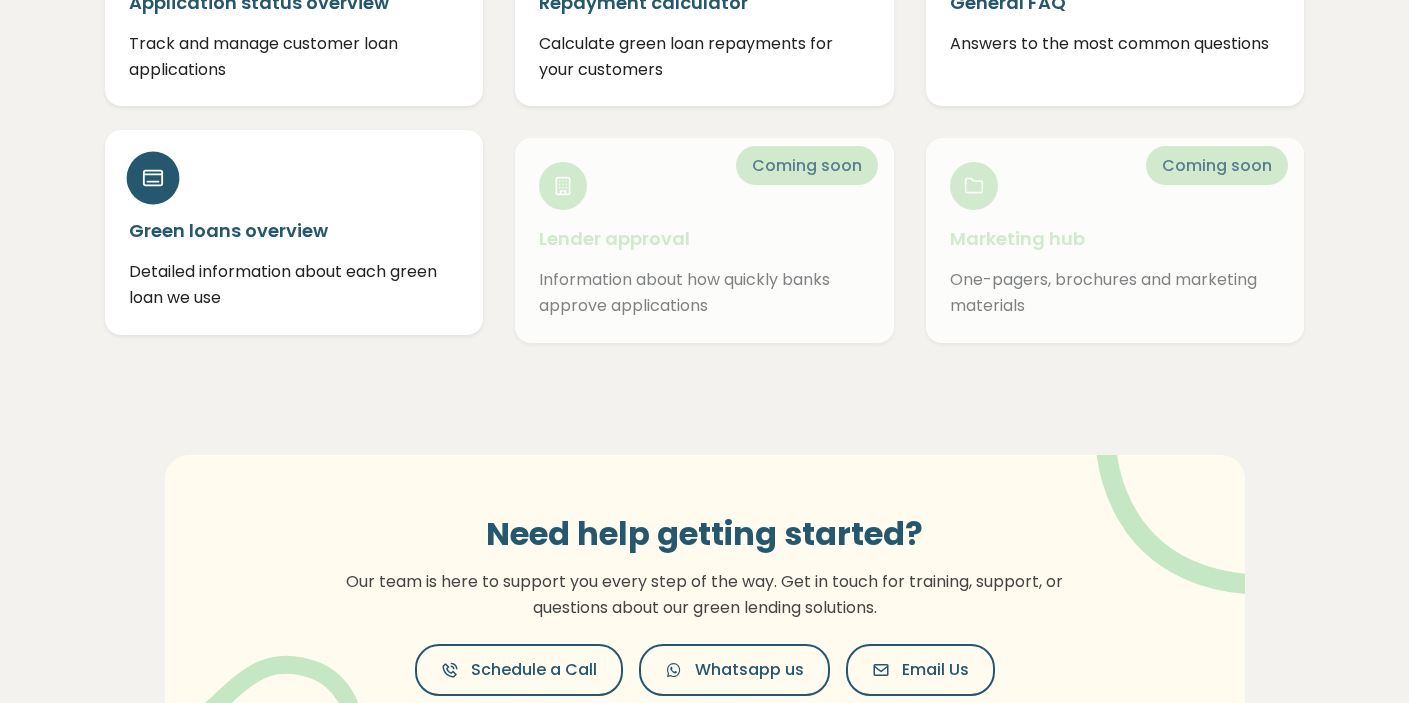 click on "Green loans overview" at bounding box center [294, 230] 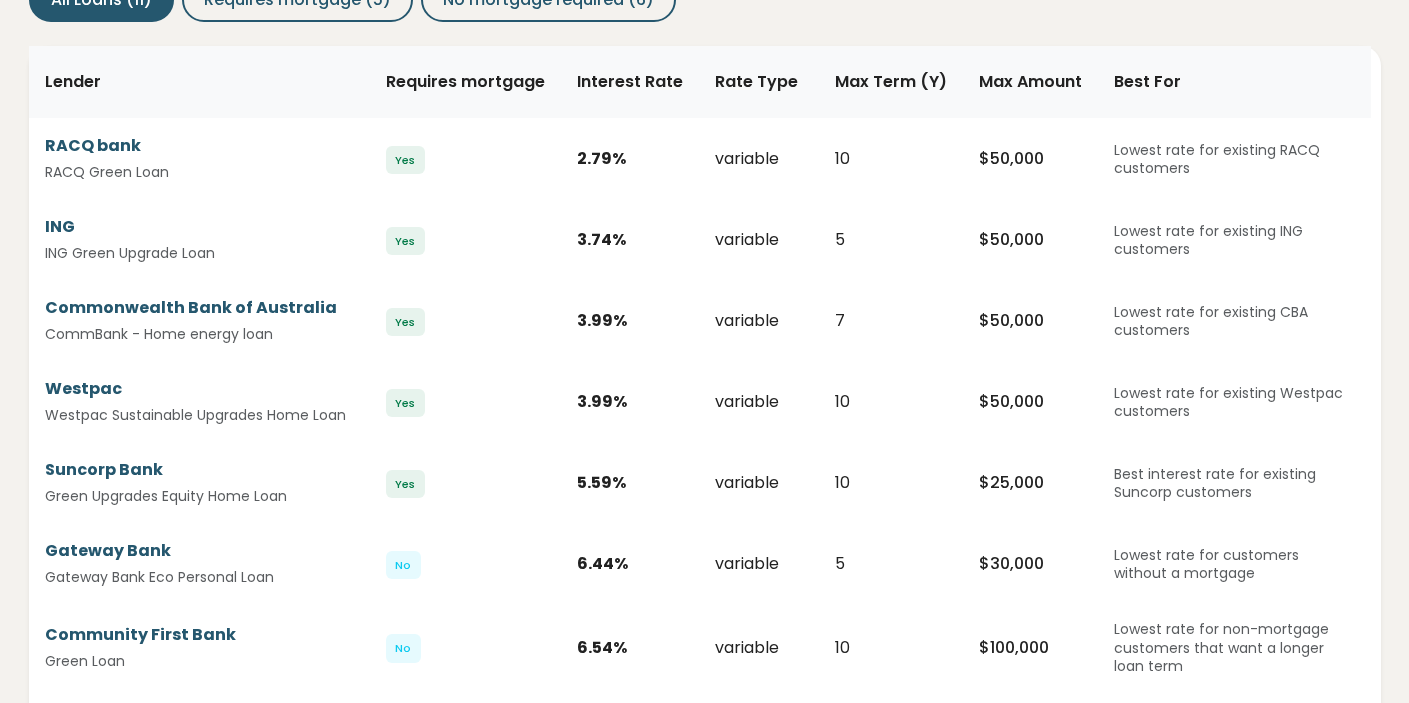 scroll, scrollTop: 0, scrollLeft: 0, axis: both 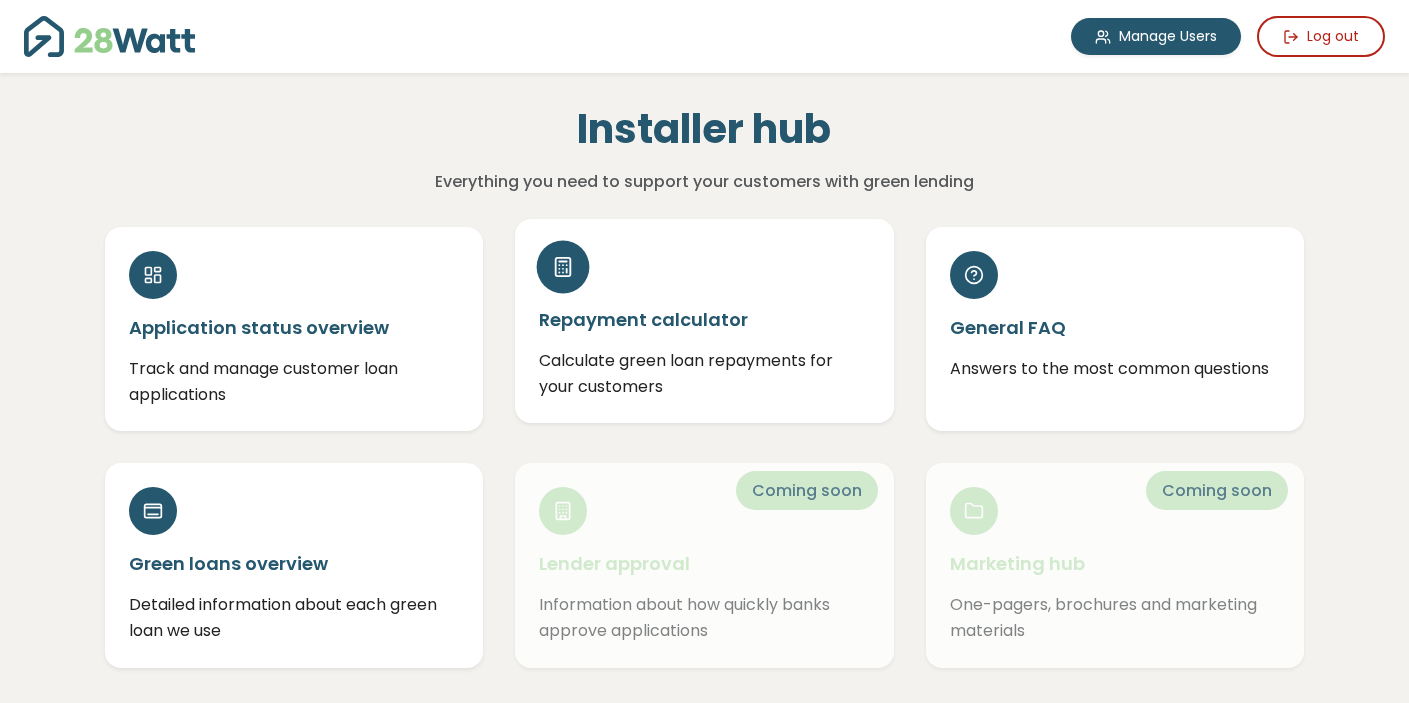 click on "Repayment calculator" at bounding box center (704, 319) 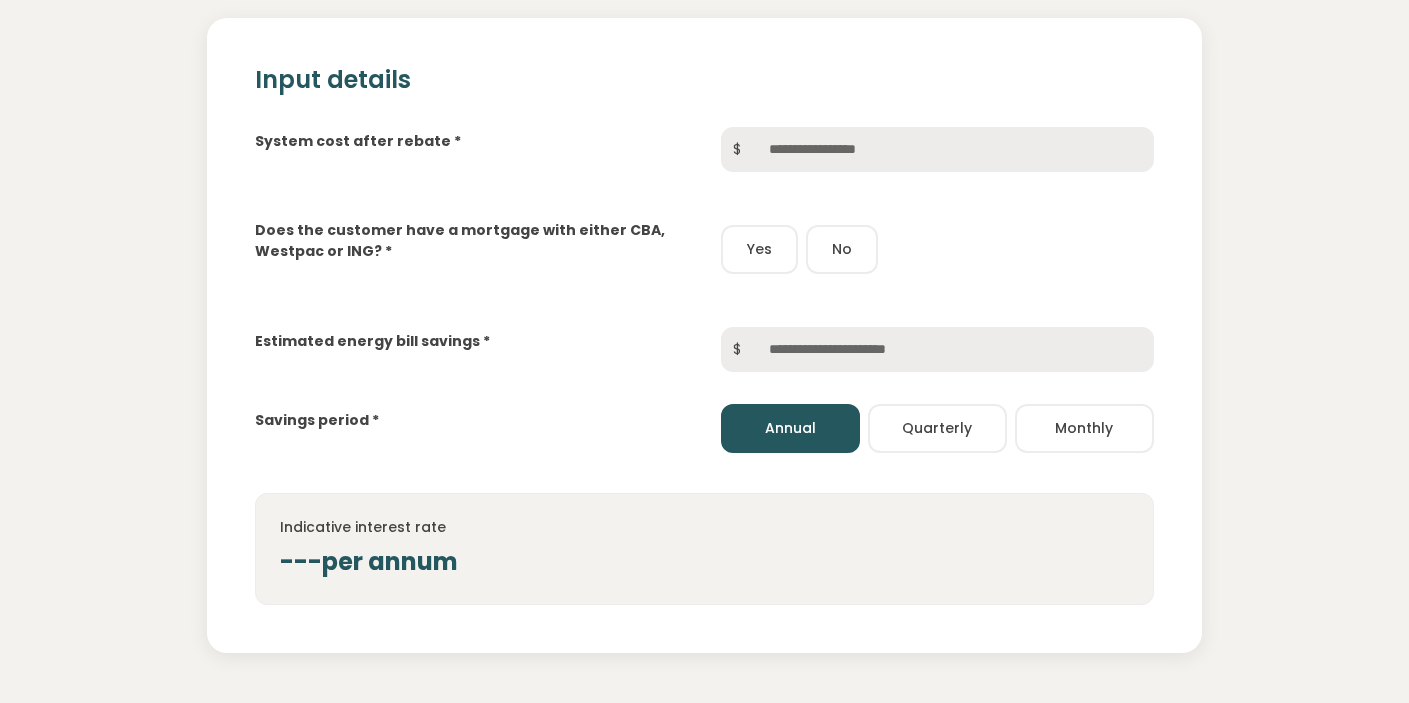 scroll, scrollTop: 253, scrollLeft: 0, axis: vertical 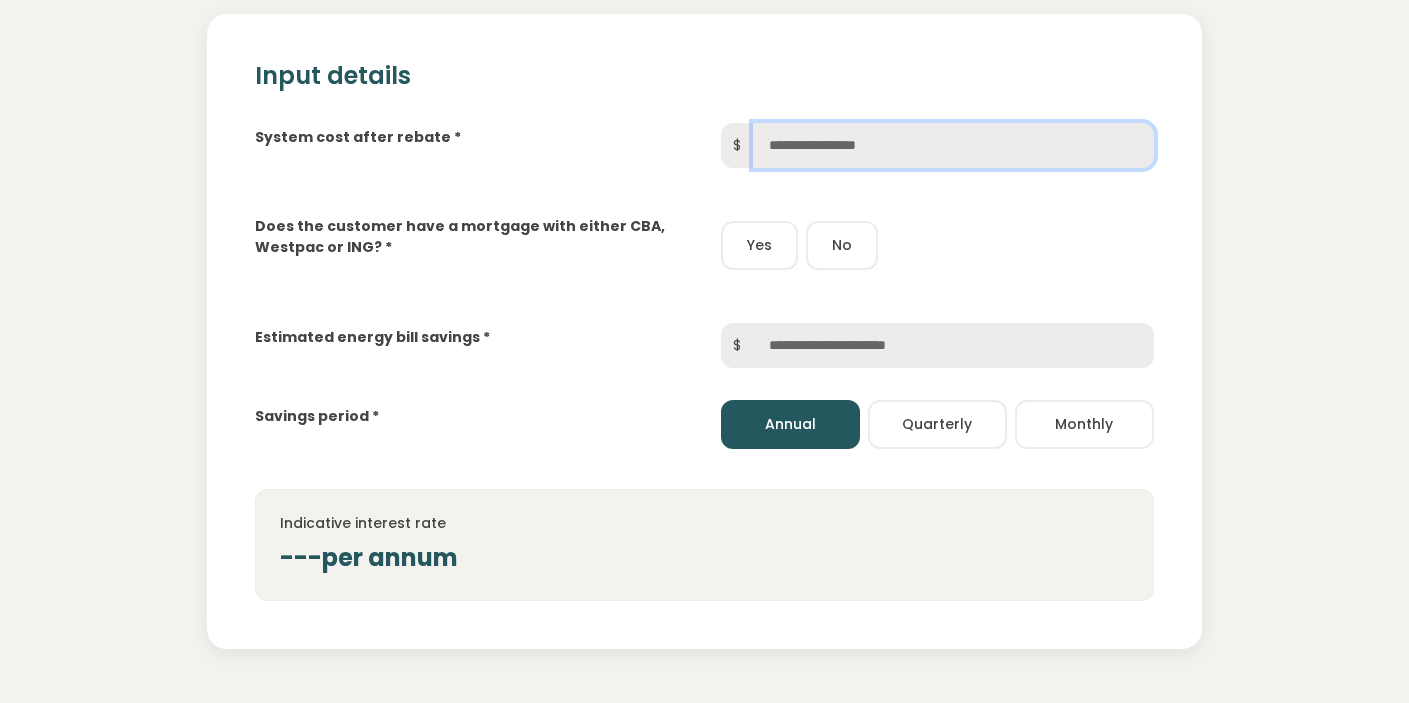 click at bounding box center [953, 145] 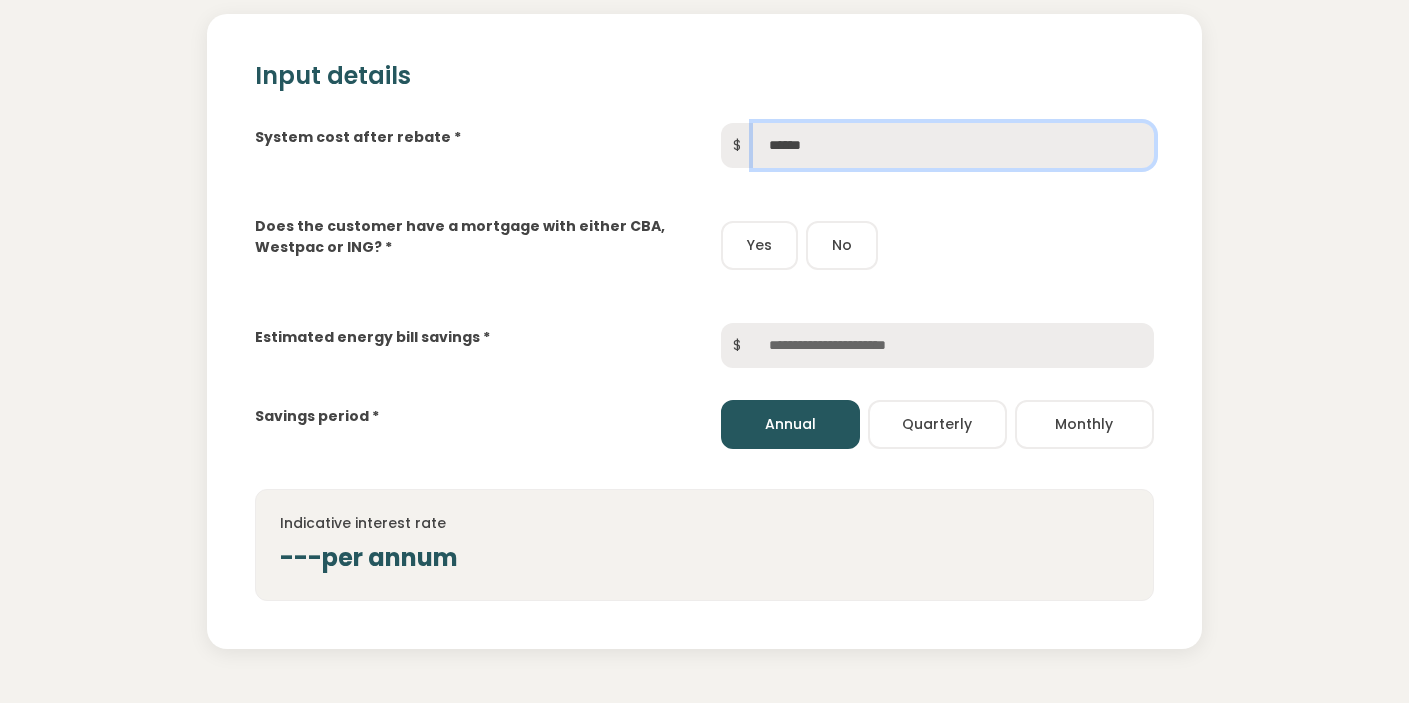type on "******" 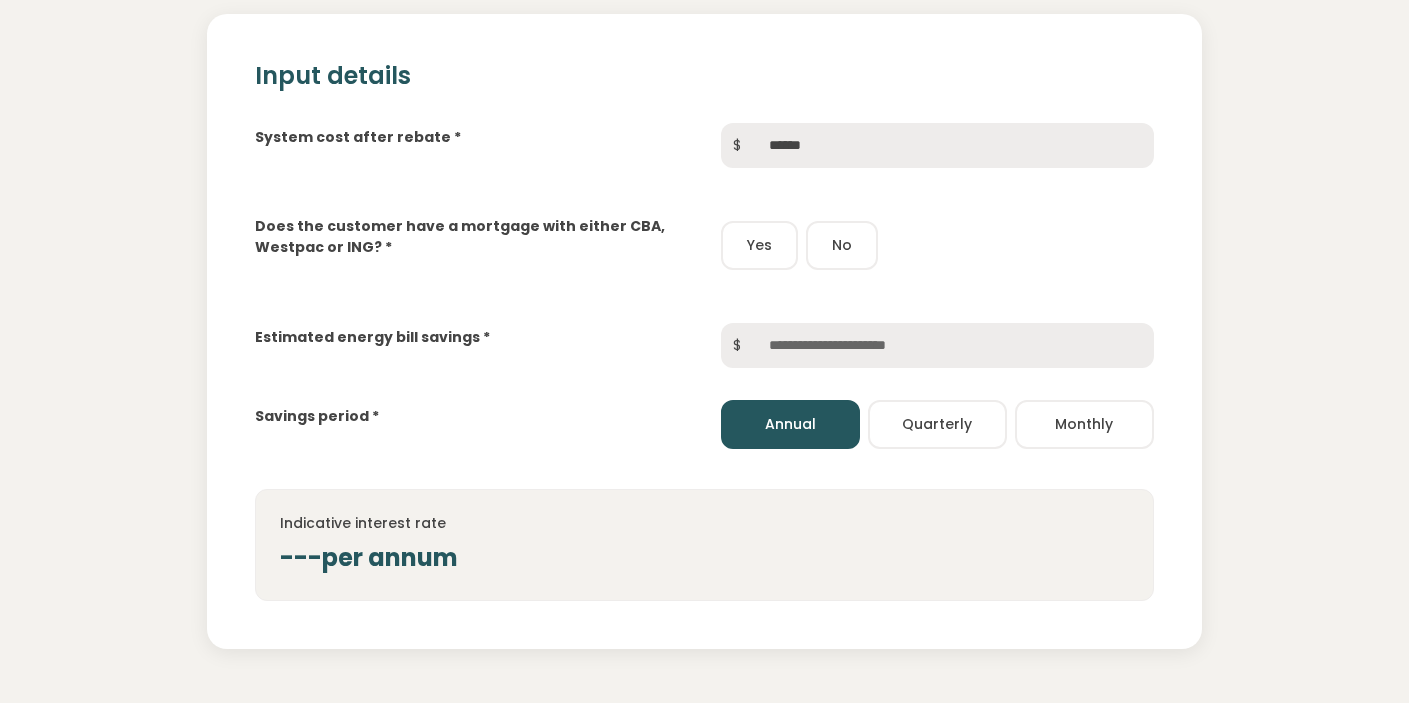 click on "Yes" at bounding box center (759, 245) 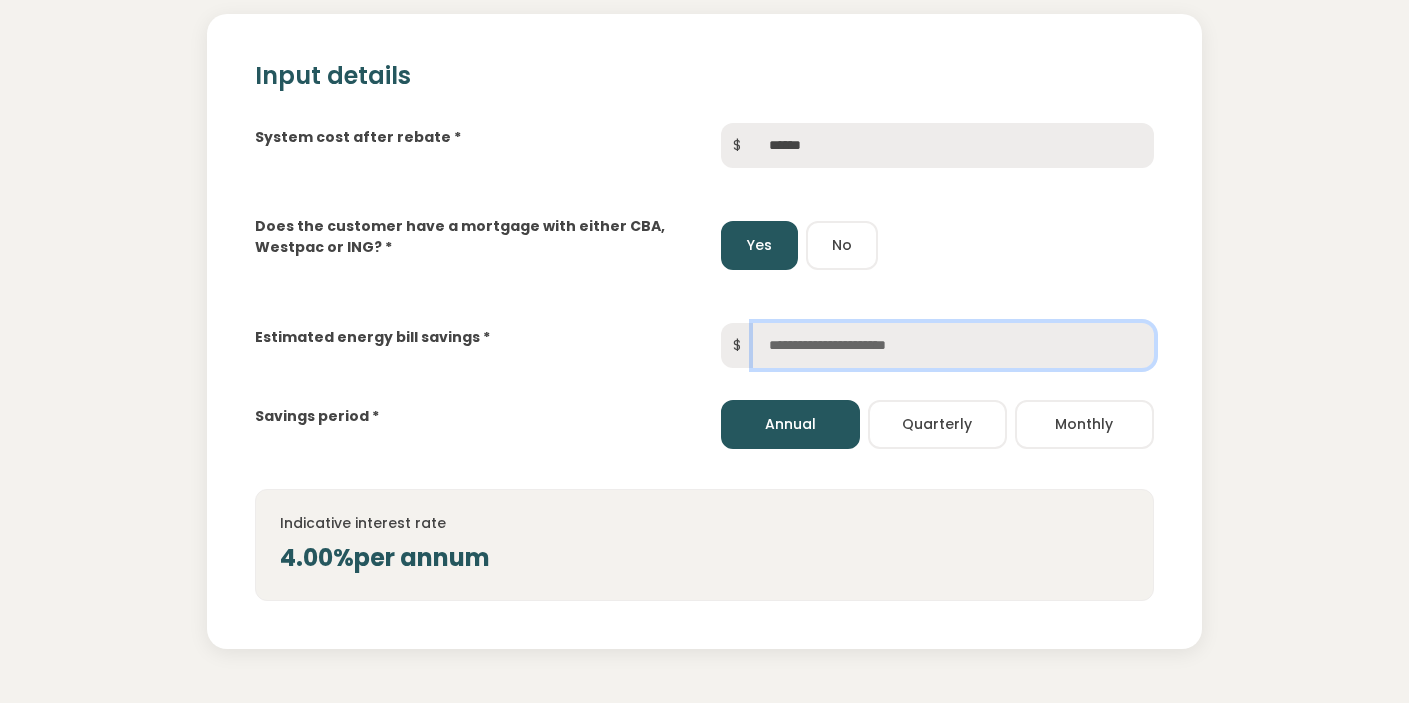 click at bounding box center (953, 345) 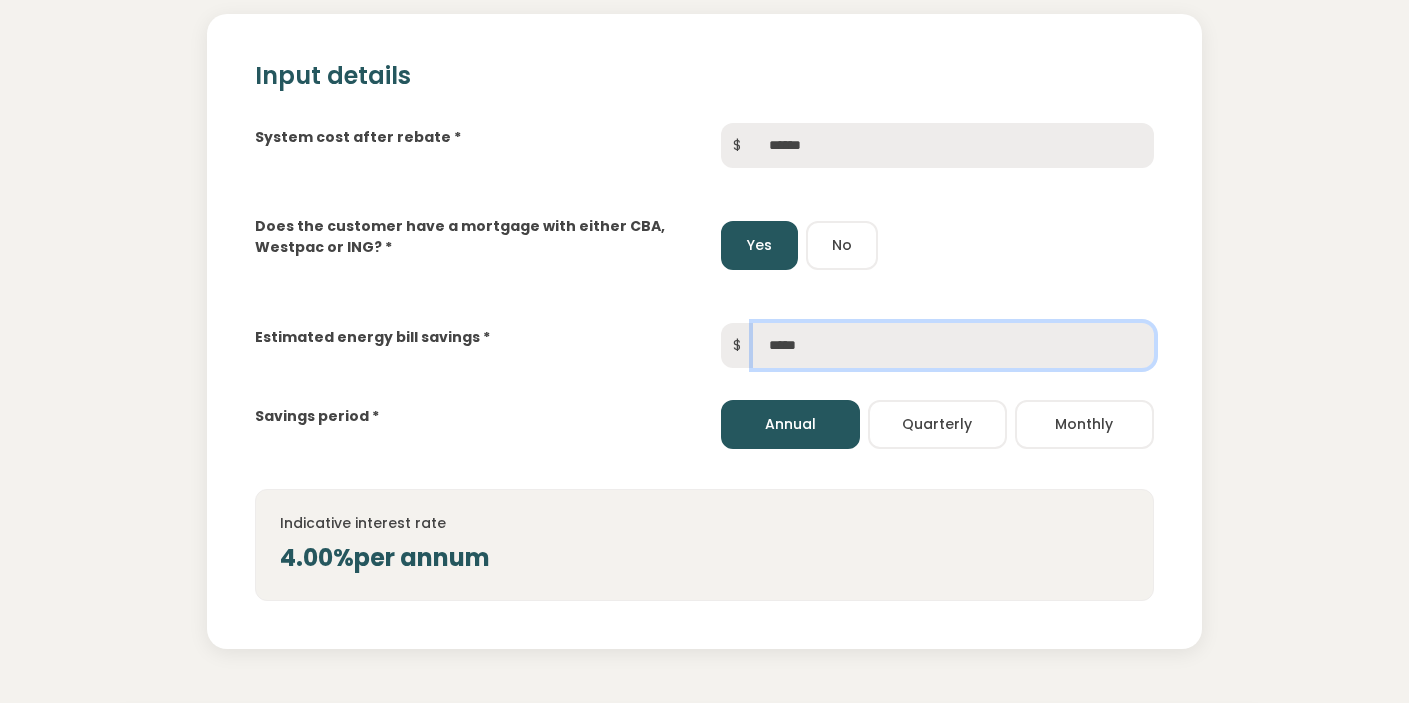 type on "*****" 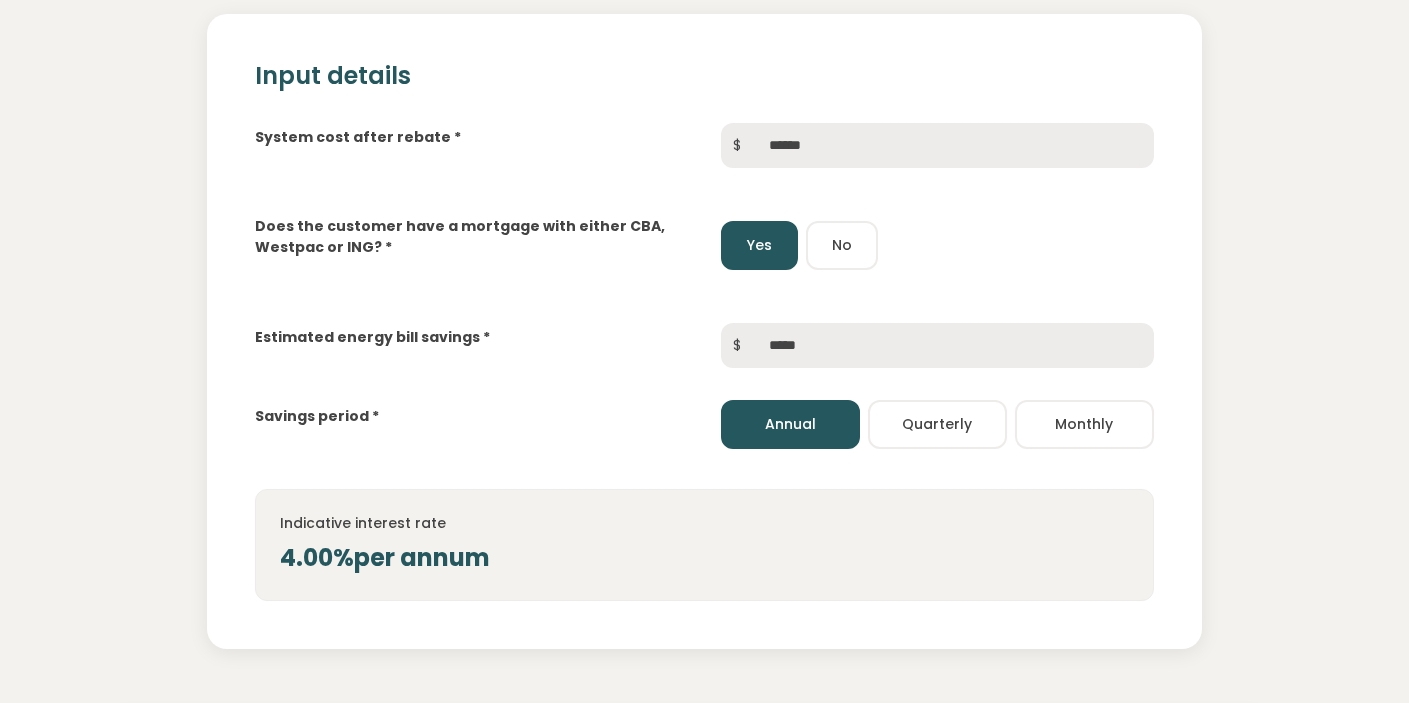 click on "Annual" at bounding box center [790, 424] 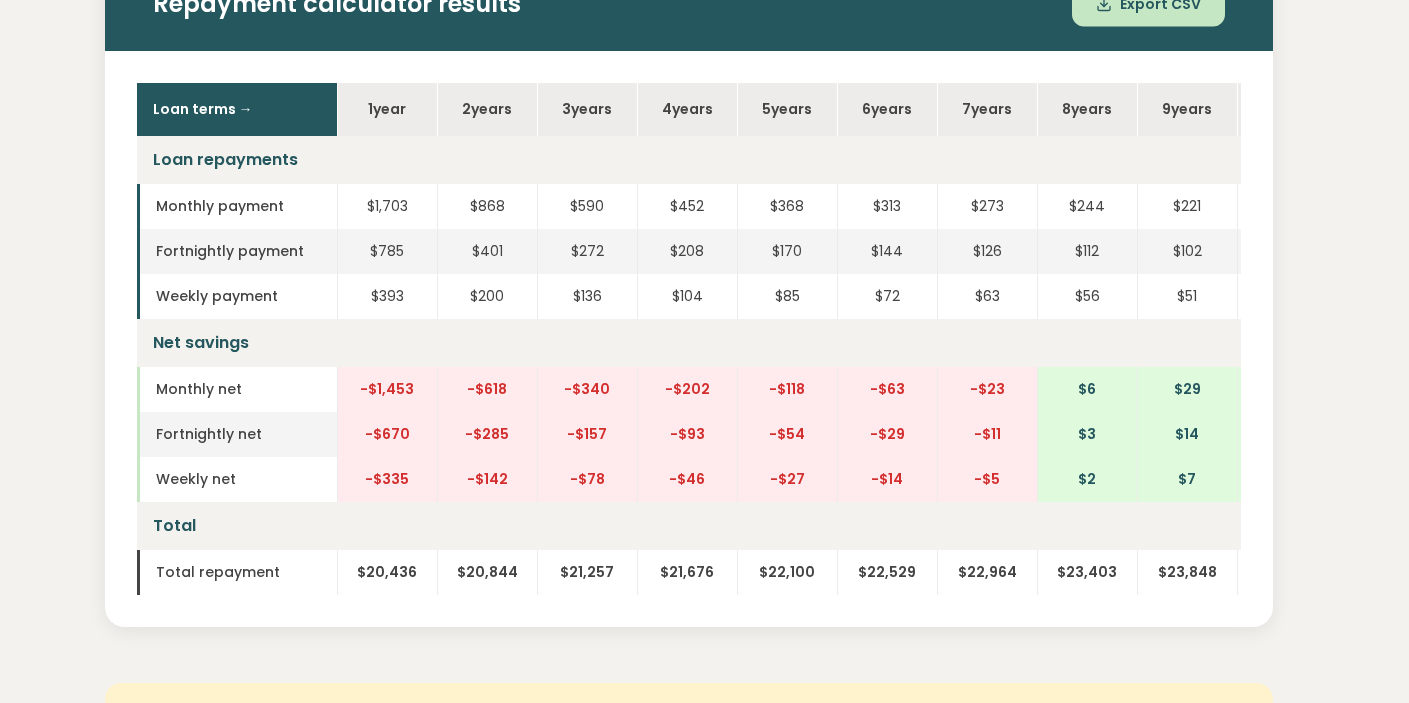 scroll, scrollTop: 1039, scrollLeft: 0, axis: vertical 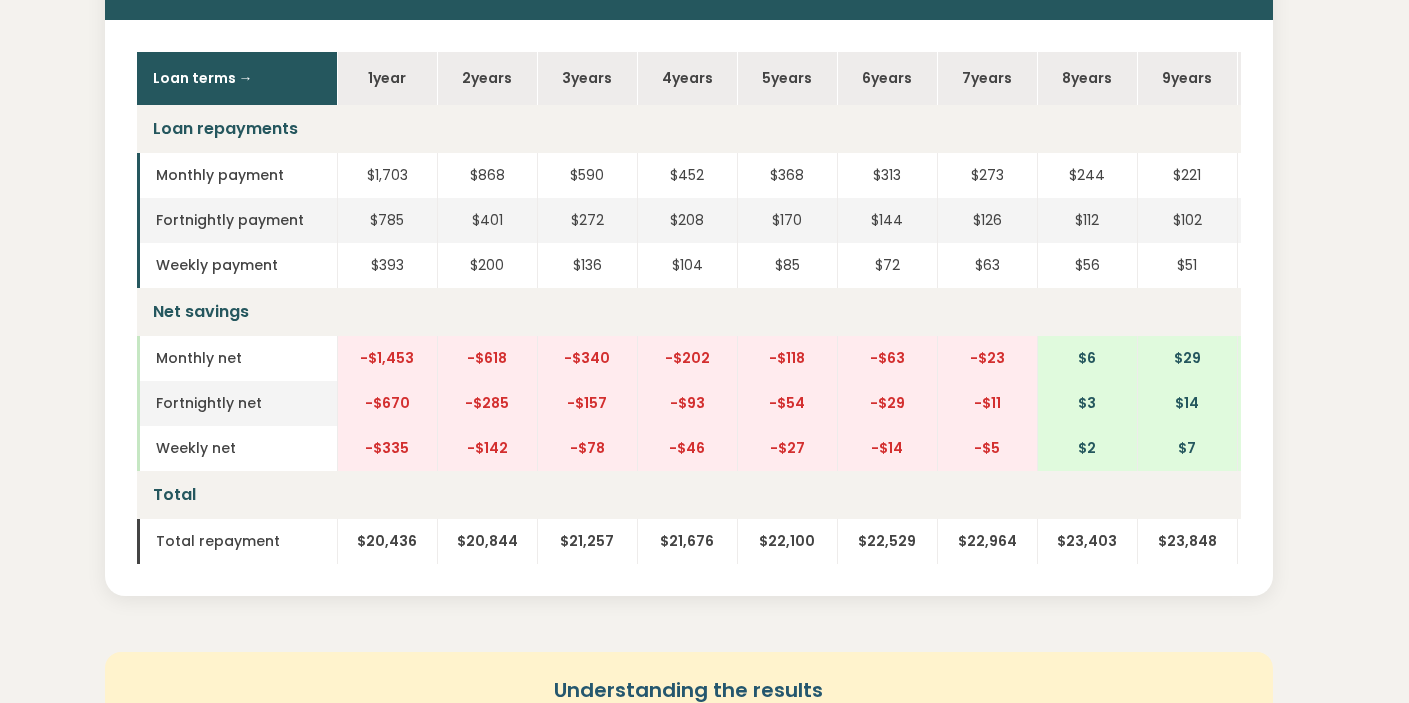 click on "$221" at bounding box center (1187, 175) 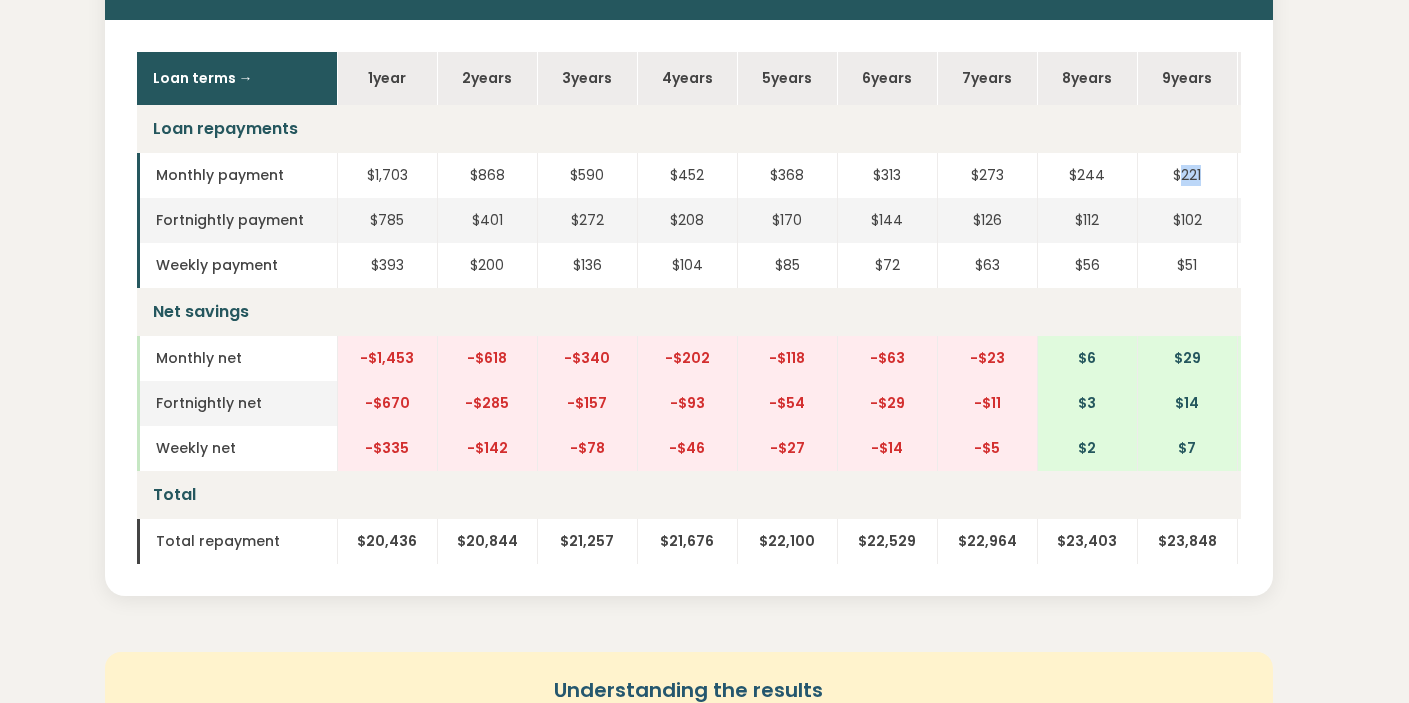 drag, startPoint x: 1213, startPoint y: 182, endPoint x: 1181, endPoint y: 172, distance: 33.526108 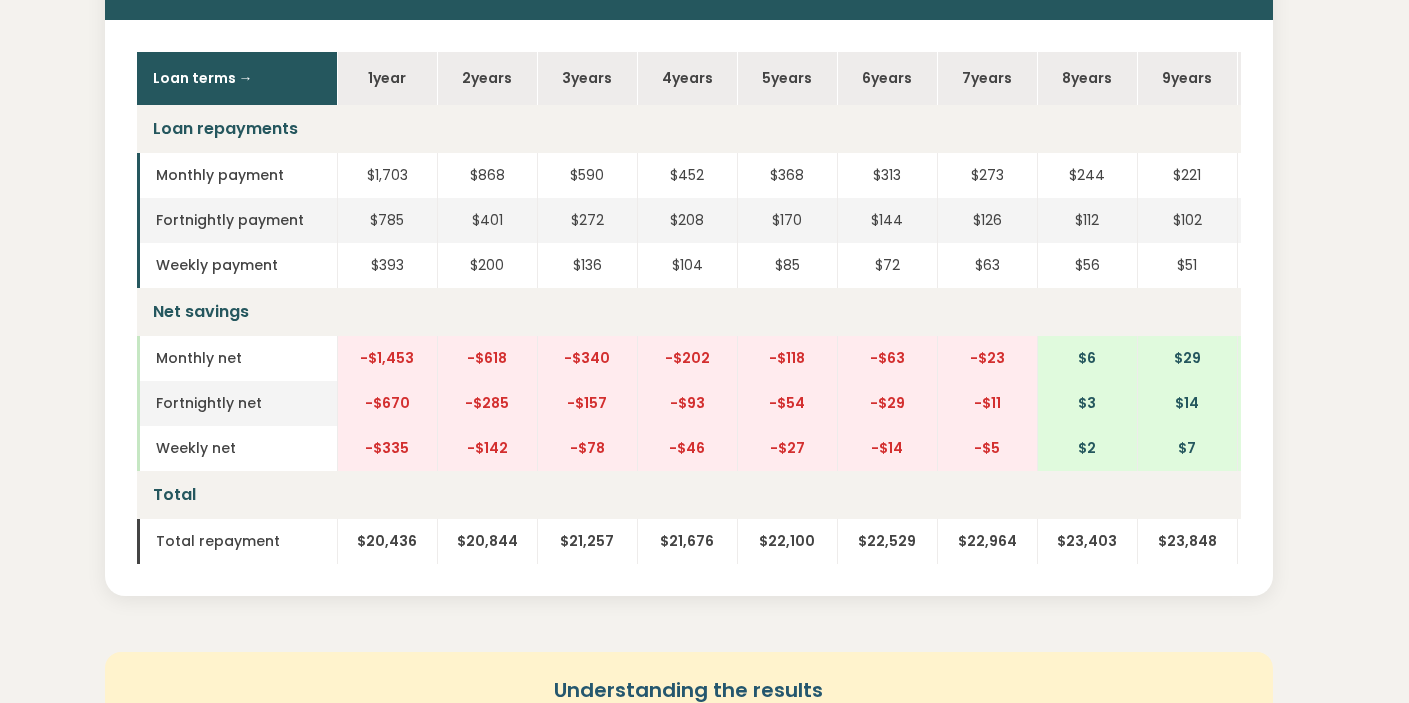click on "Loan terms → 1  year 2  year s 3  year s 4  year s 5  year s 6  year s 7  year s 8  year s 9  year s 10  year s Loan repayments Monthly payment $1,703 $868 $590 $452 $368 $313 $273 $244 $221 $202 Fortnightly payment $785 $401 $272 $208 $170 $144 $126 $112 $102 $93 Weekly payment $393 $200 $136 $104 $85 $72 $63 $56 $51 $47 Net savings Monthly net -$1,453 -$618 -$340 -$202 -$118 -$63 -$23 $6 $29 $48 Fortnightly net -$670 -$285 -$157 -$93 -$54 -$29 -$11 $3 $14 $22 Weekly net -$335 -$142 -$78 -$46 -$27 -$14 -$5 $2 $7 $11 Total Total repayment $20,436 $20,844 $21,257 $21,676 $22,100 $22,529 $22,964 $23,403 $23,848 $24,299" at bounding box center (689, 308) 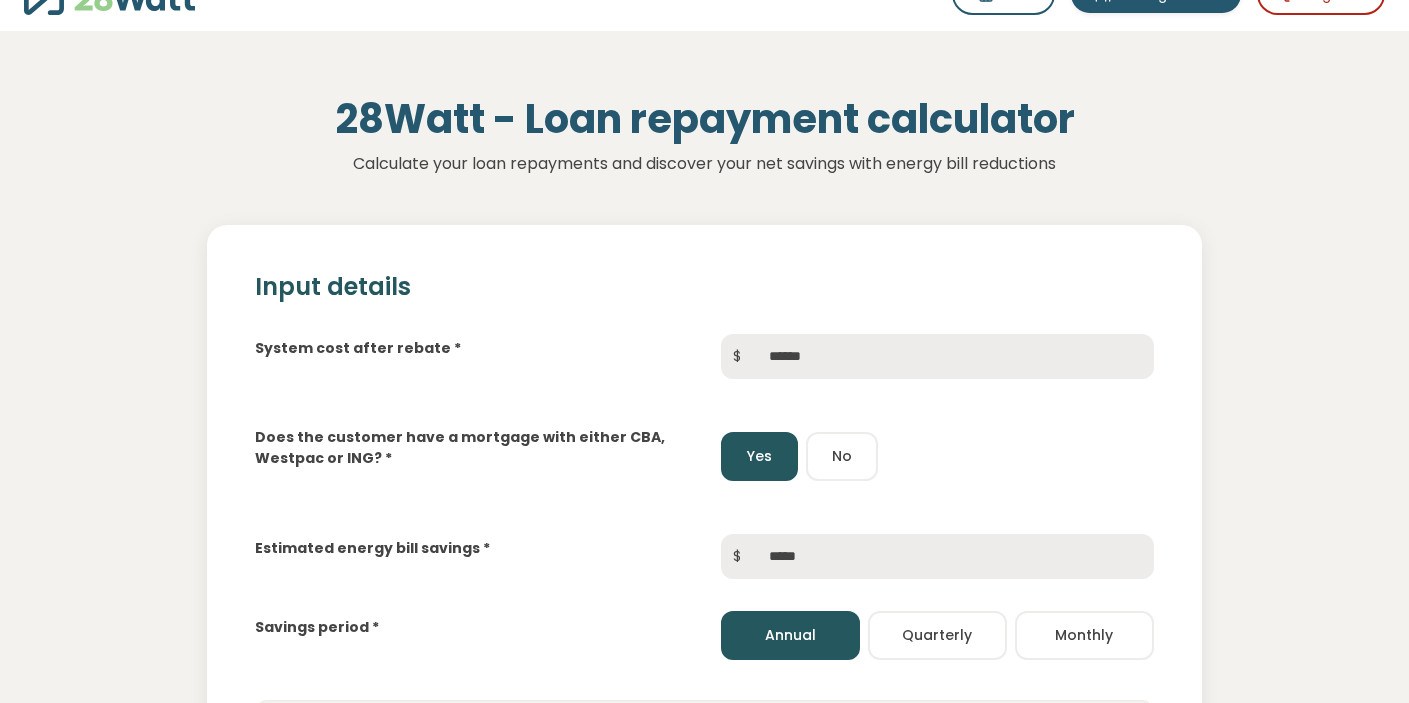 scroll, scrollTop: 60, scrollLeft: 0, axis: vertical 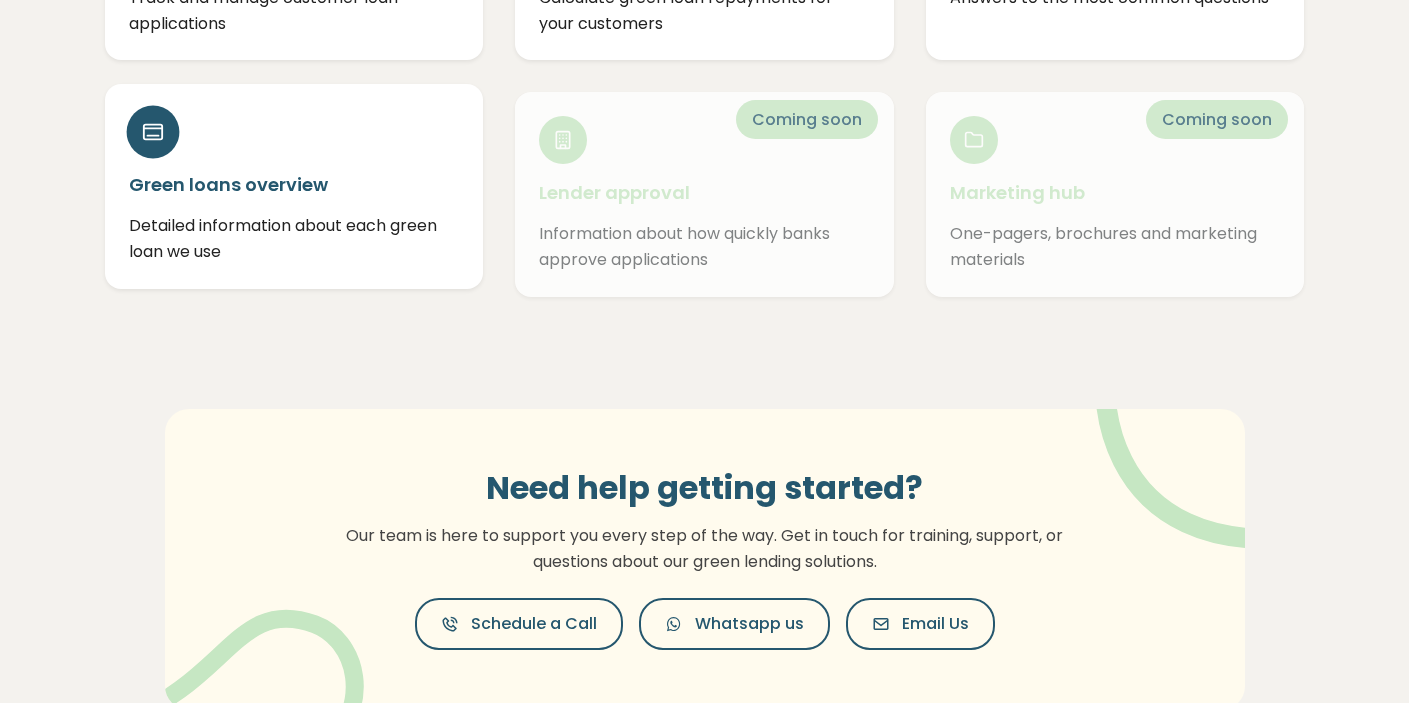 click on "Green loans overview" at bounding box center (294, 184) 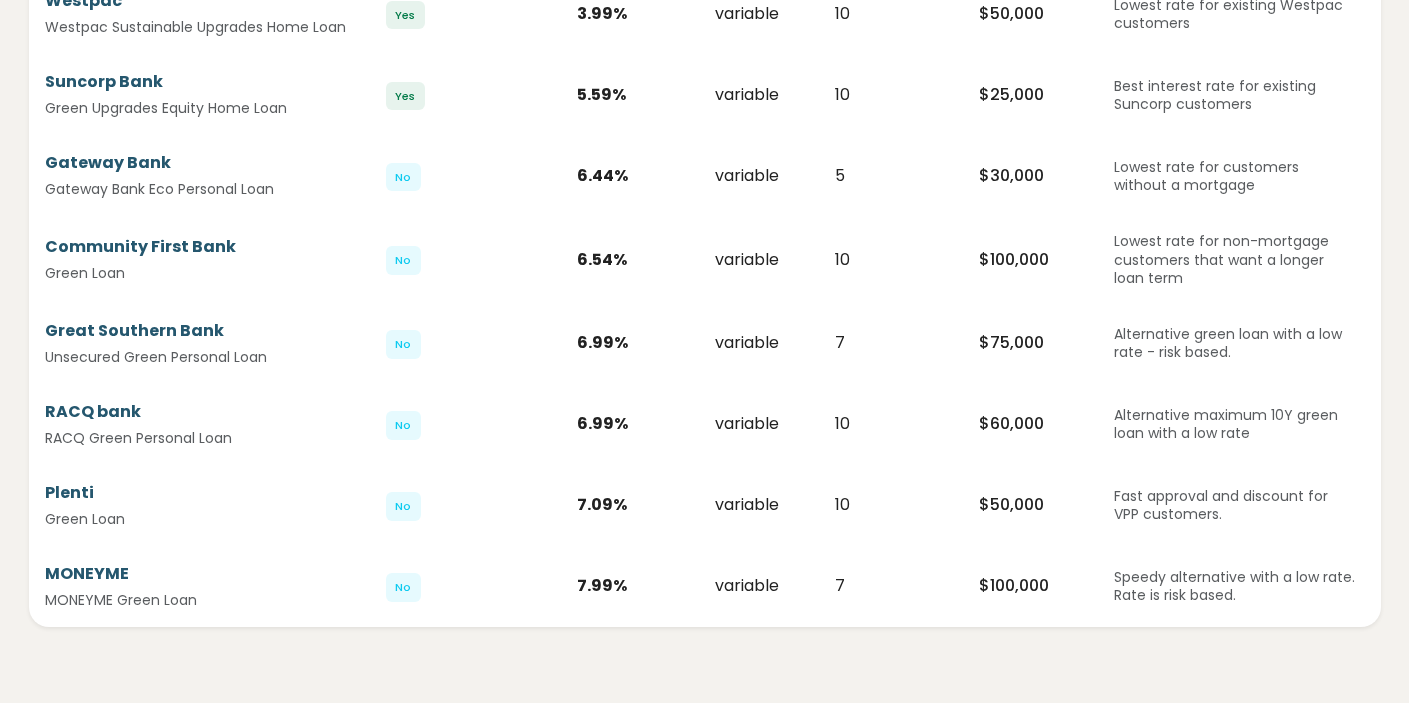 scroll, scrollTop: 713, scrollLeft: 0, axis: vertical 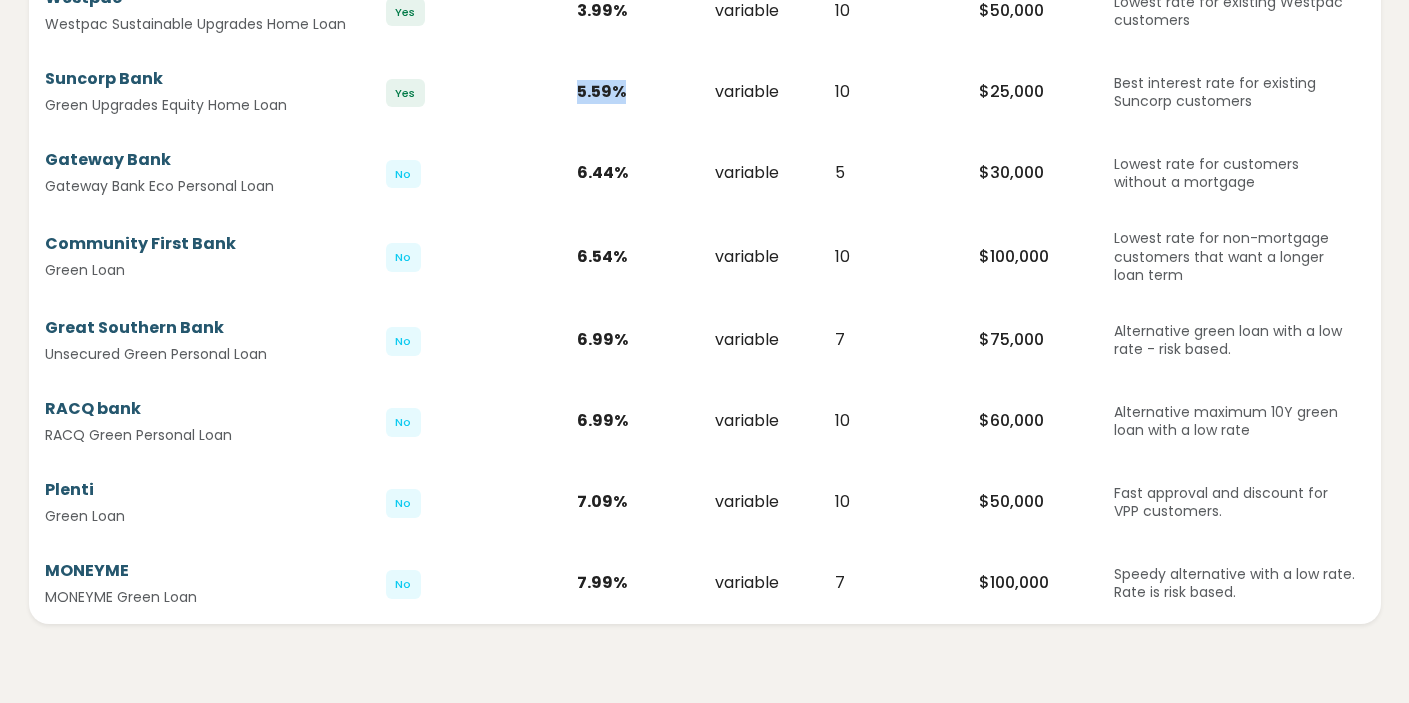 drag, startPoint x: 579, startPoint y: 92, endPoint x: 620, endPoint y: 92, distance: 41 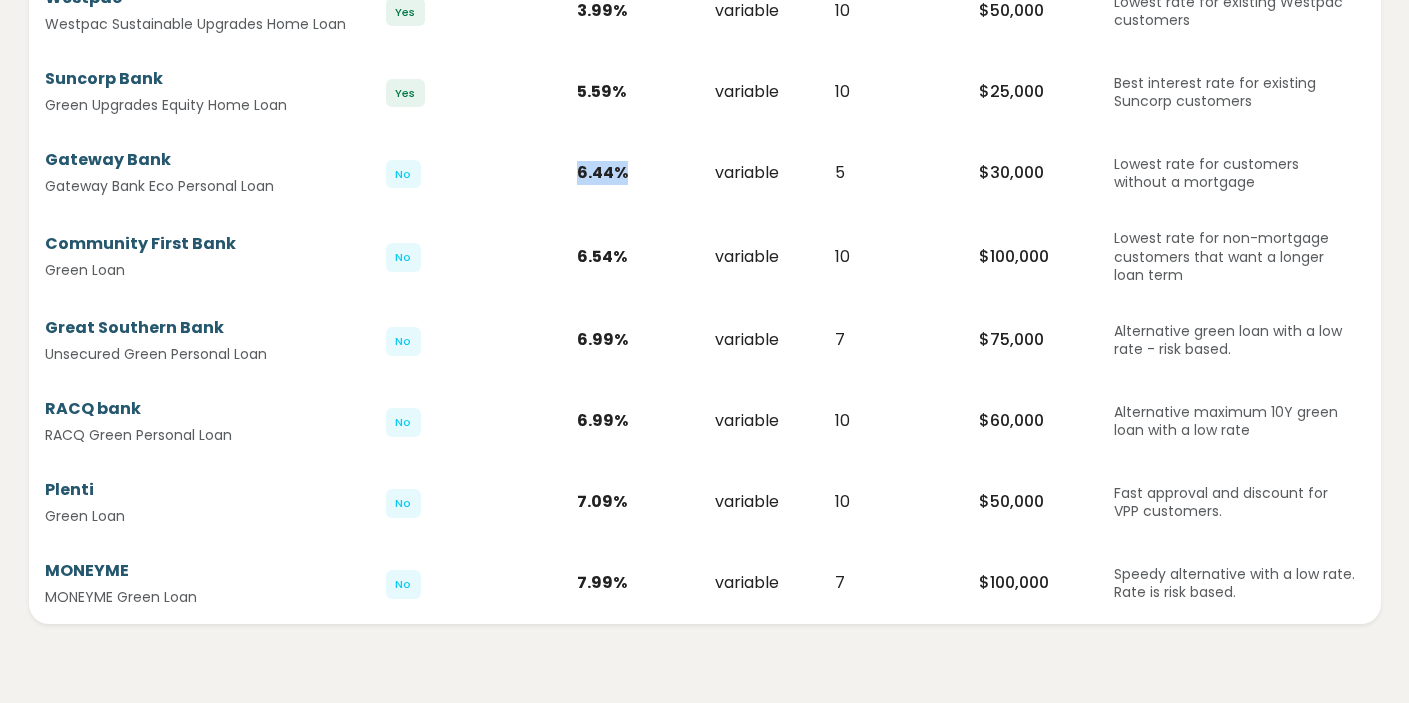 drag, startPoint x: 640, startPoint y: 168, endPoint x: 570, endPoint y: 168, distance: 70 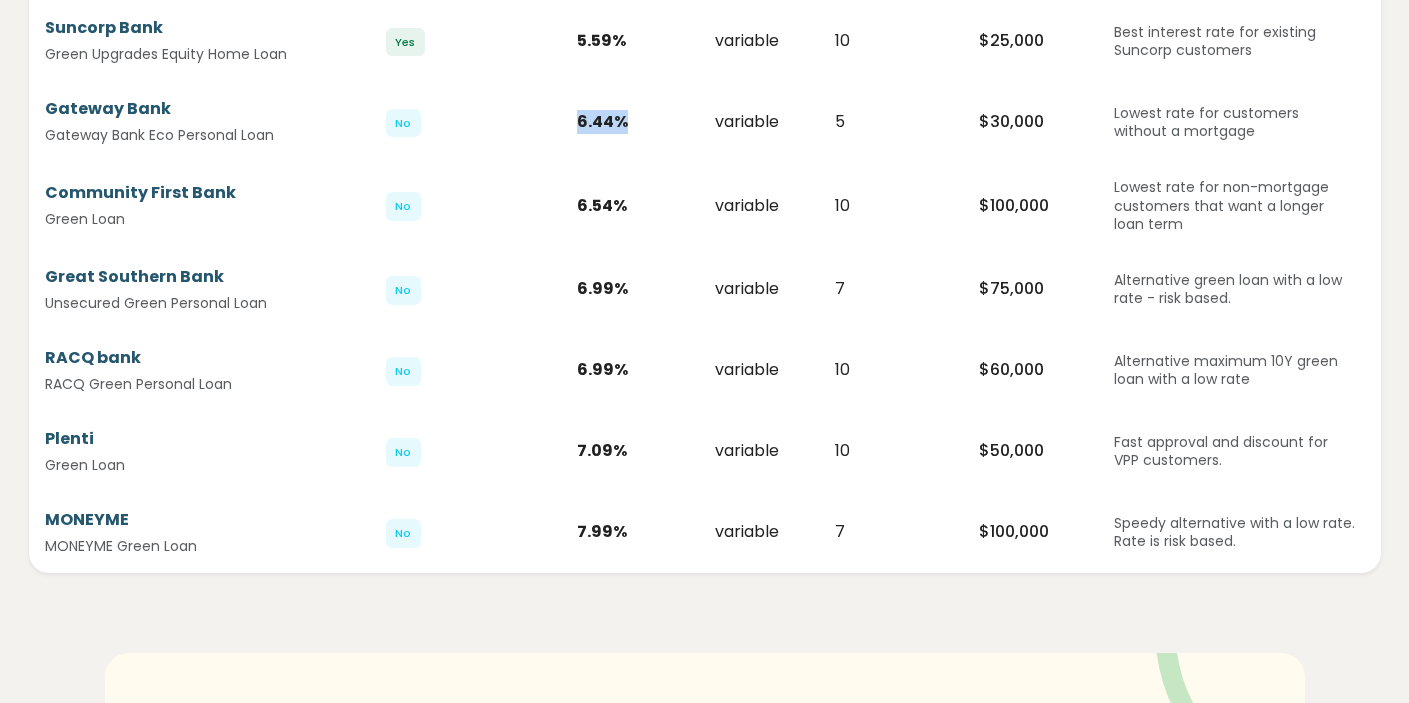 scroll, scrollTop: 751, scrollLeft: 0, axis: vertical 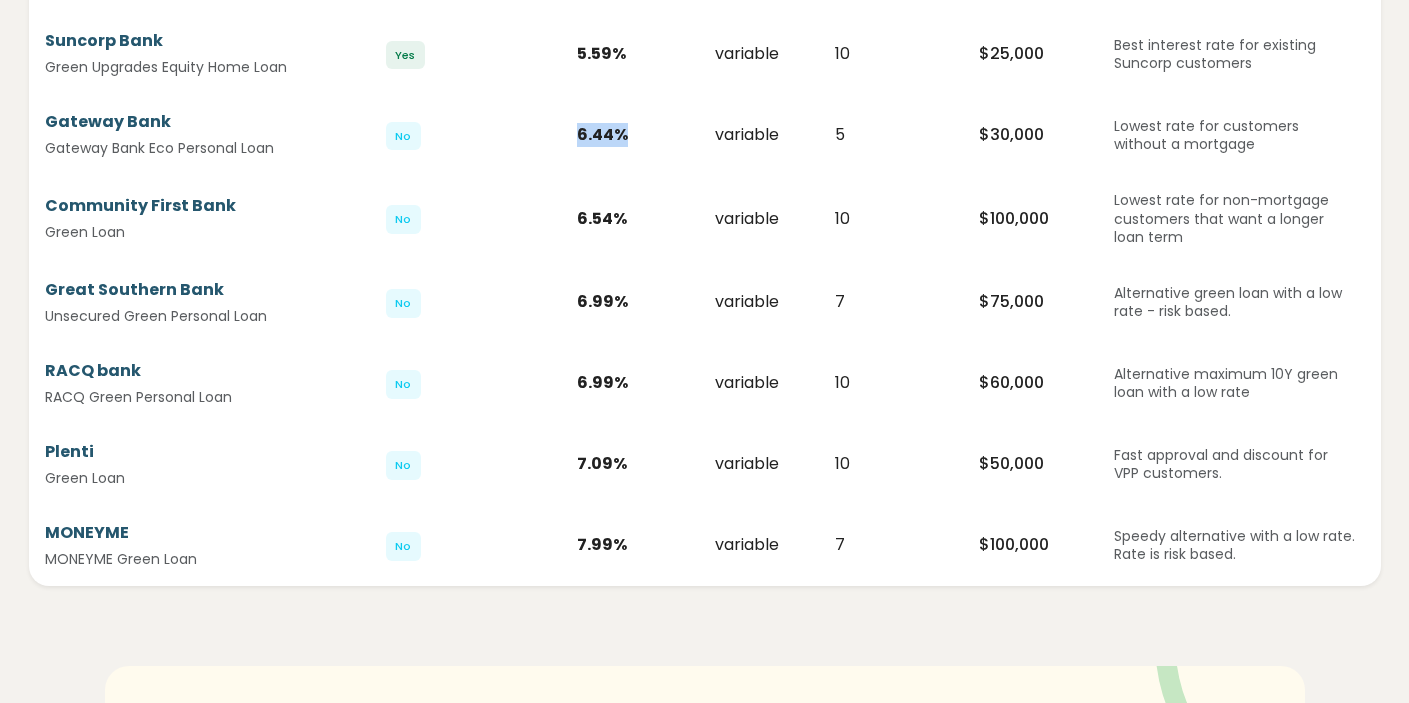 click on "6.44 %" at bounding box center [630, 134] 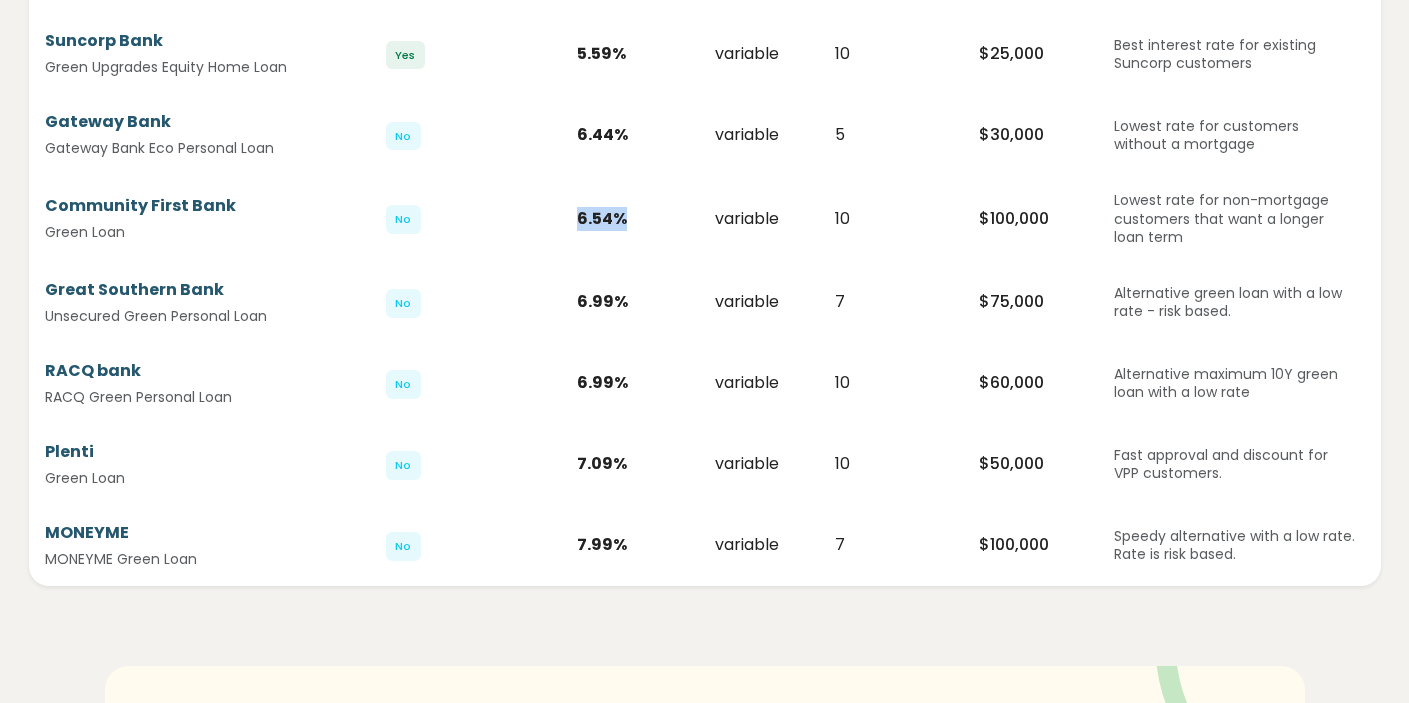 drag, startPoint x: 575, startPoint y: 218, endPoint x: 626, endPoint y: 221, distance: 51.088158 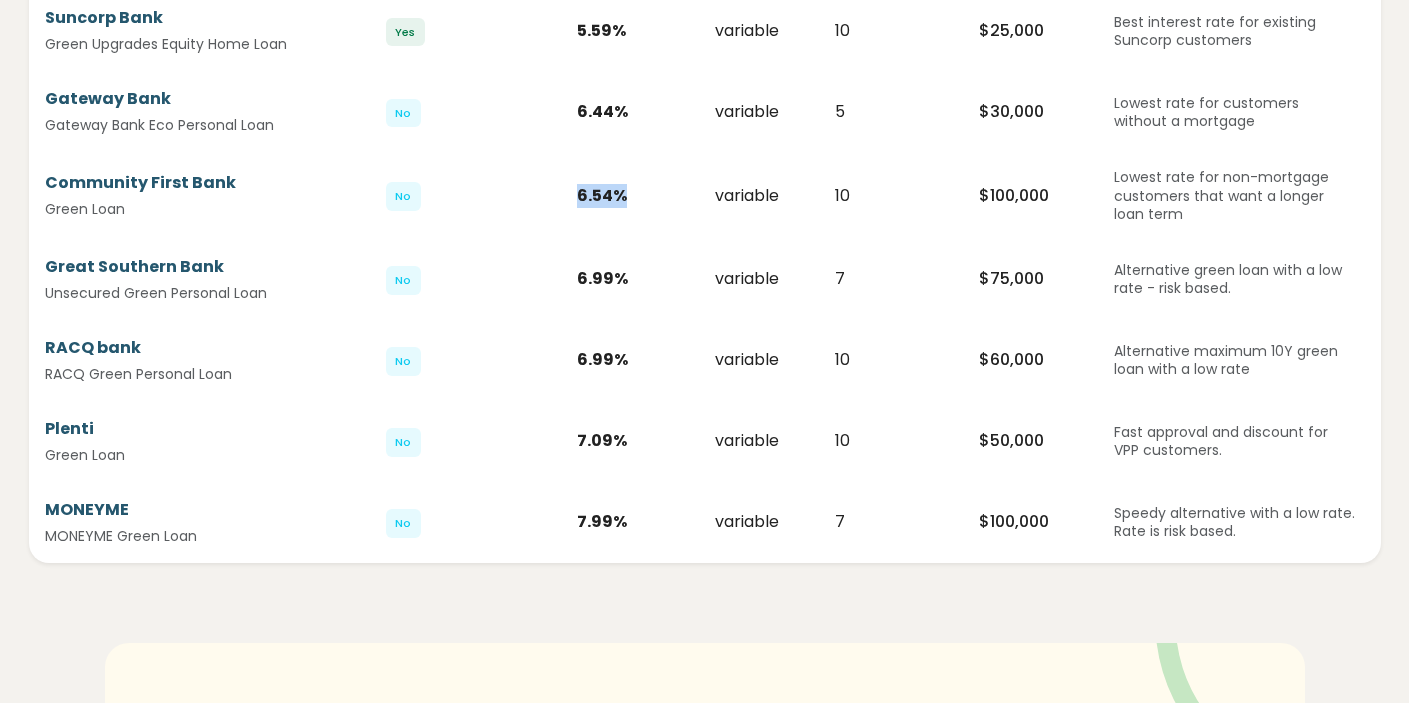 scroll, scrollTop: 778, scrollLeft: 0, axis: vertical 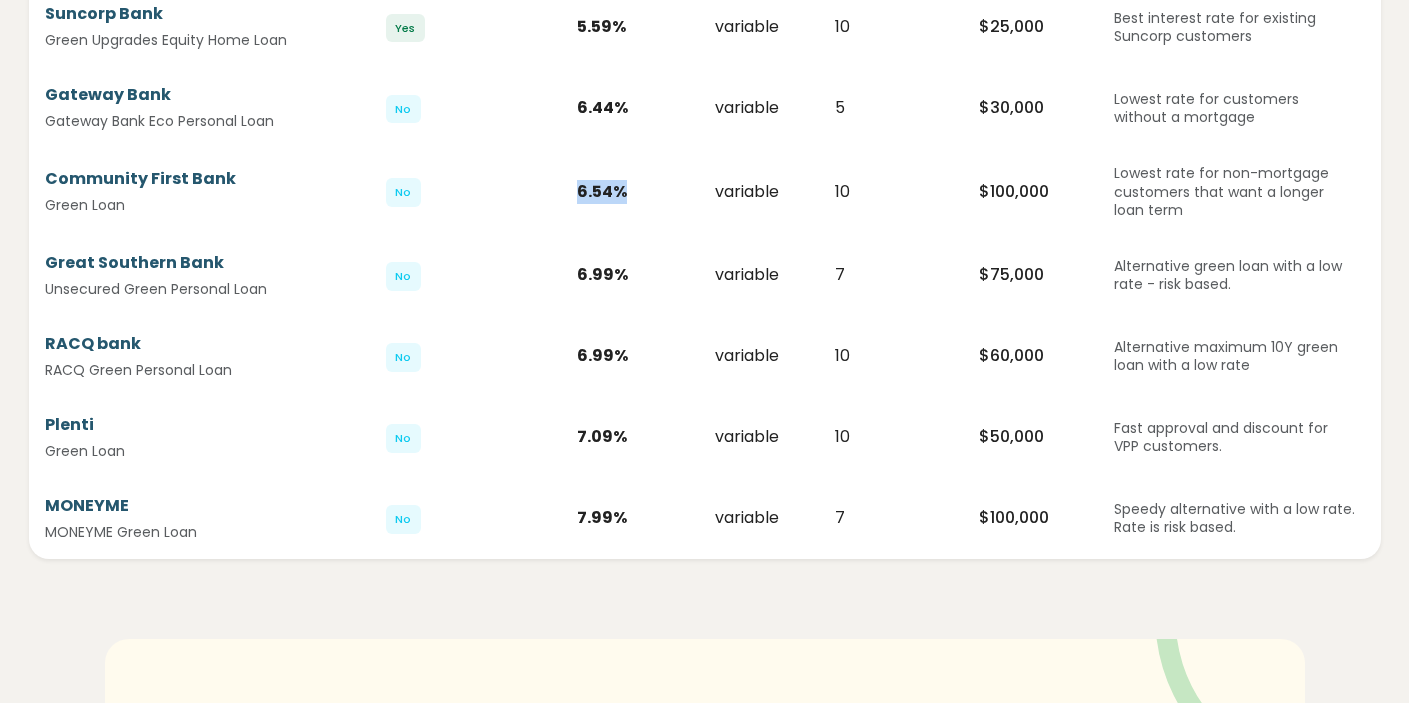 click on "6.54 %" at bounding box center [630, 192] 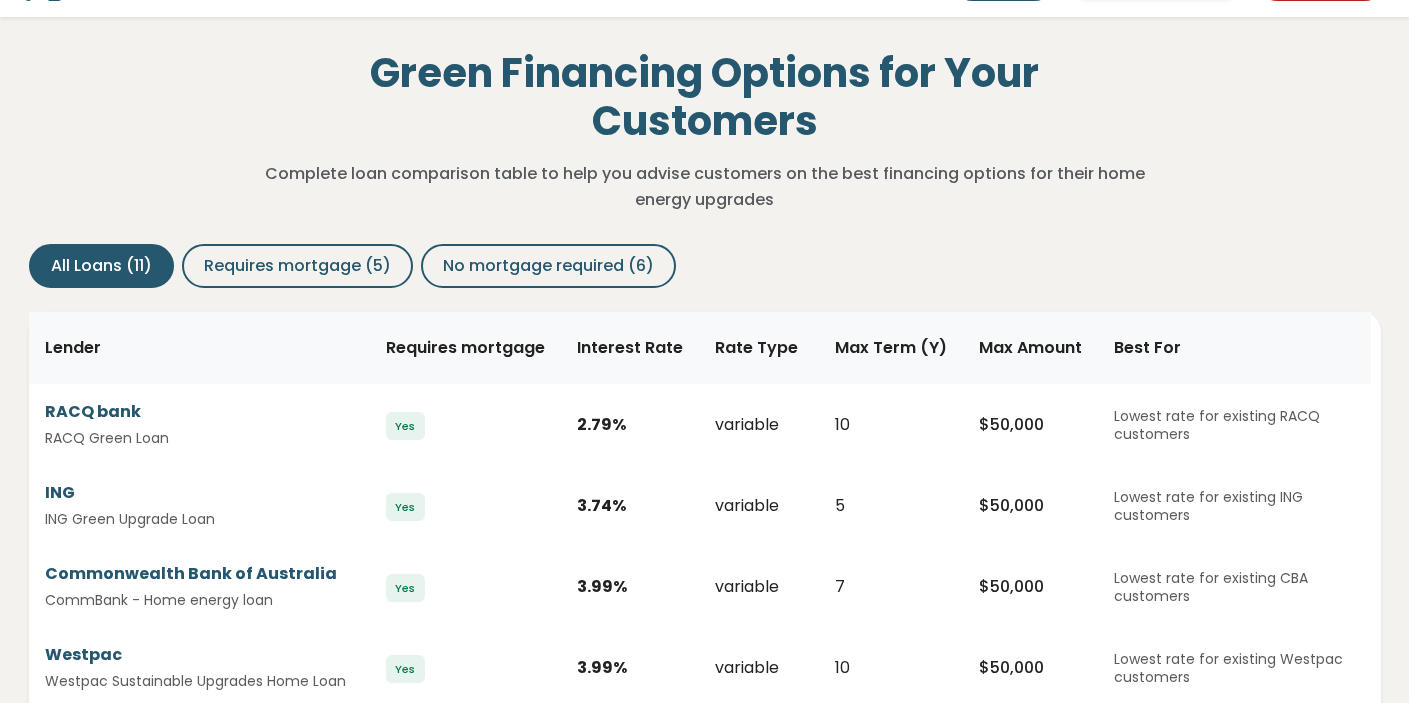 scroll, scrollTop: 59, scrollLeft: 0, axis: vertical 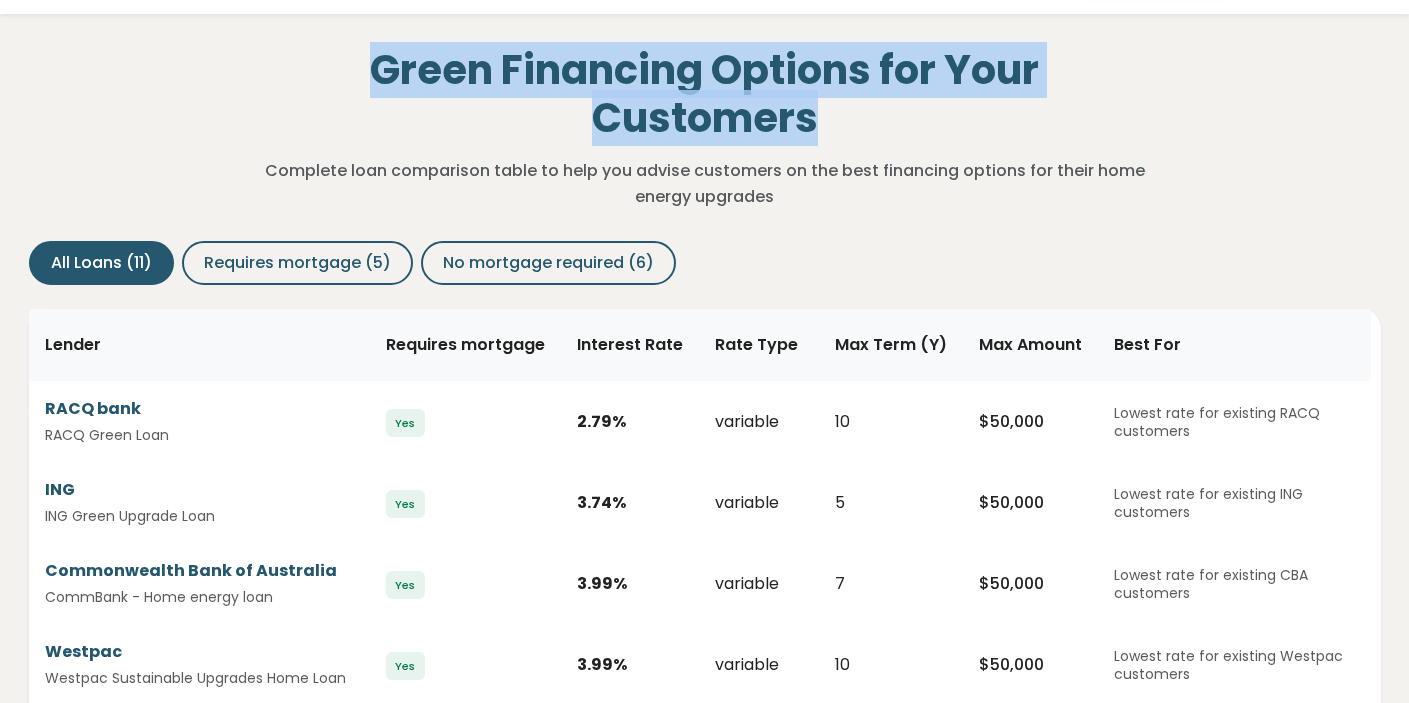 drag, startPoint x: 829, startPoint y: 122, endPoint x: 367, endPoint y: 50, distance: 467.57672 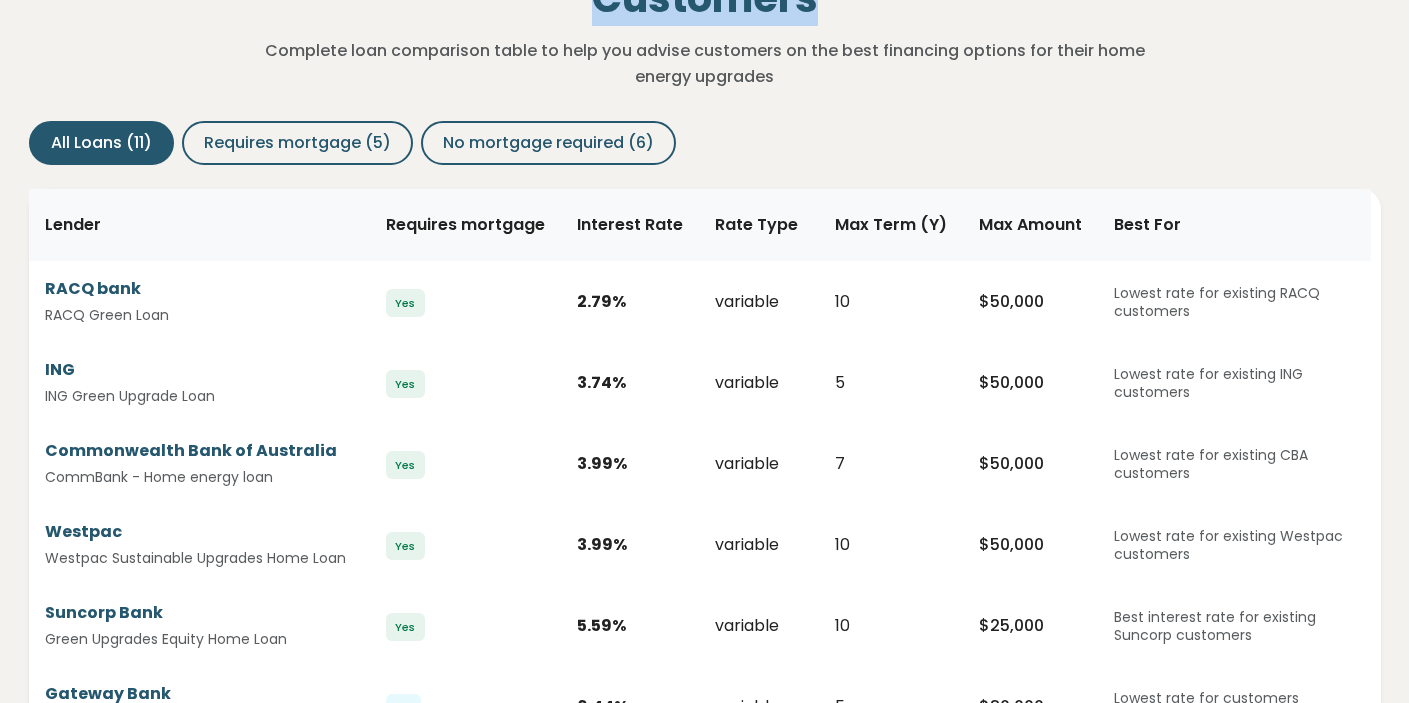 scroll, scrollTop: 0, scrollLeft: 0, axis: both 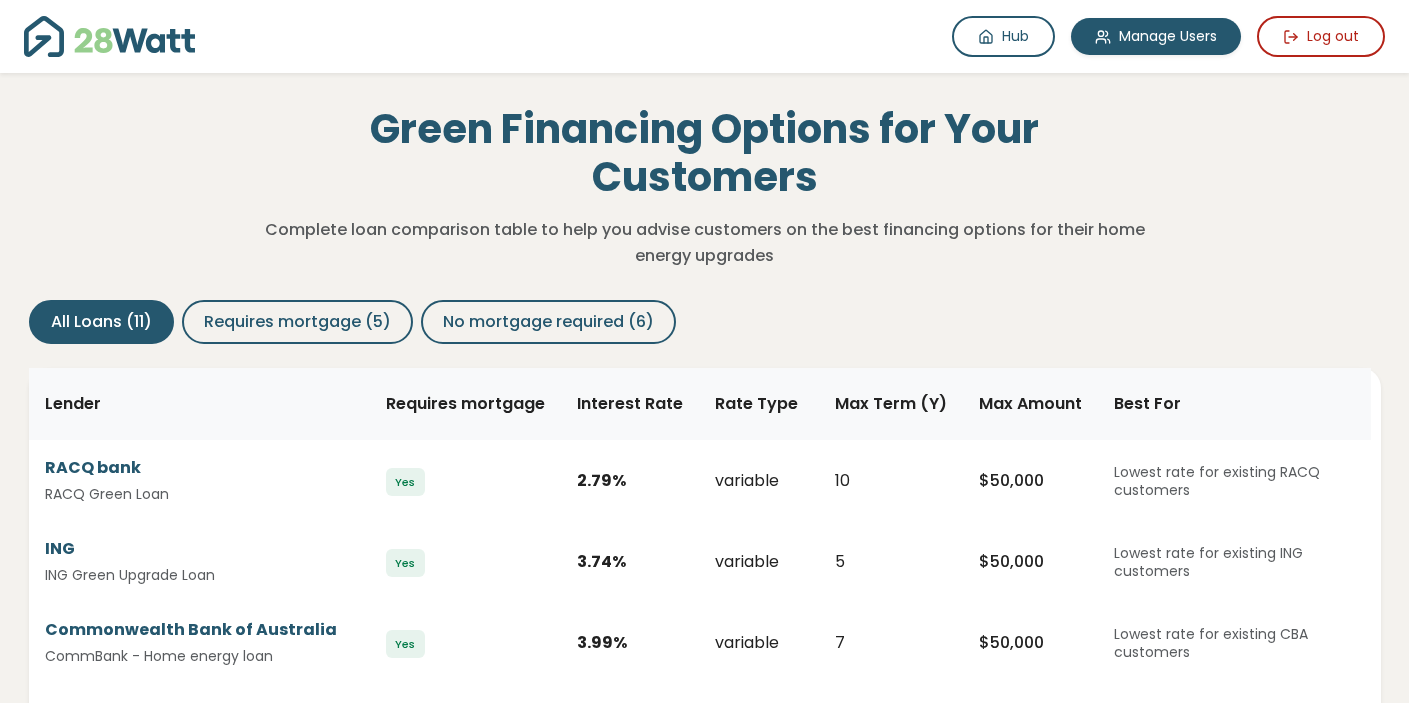 click at bounding box center [356, 36] 